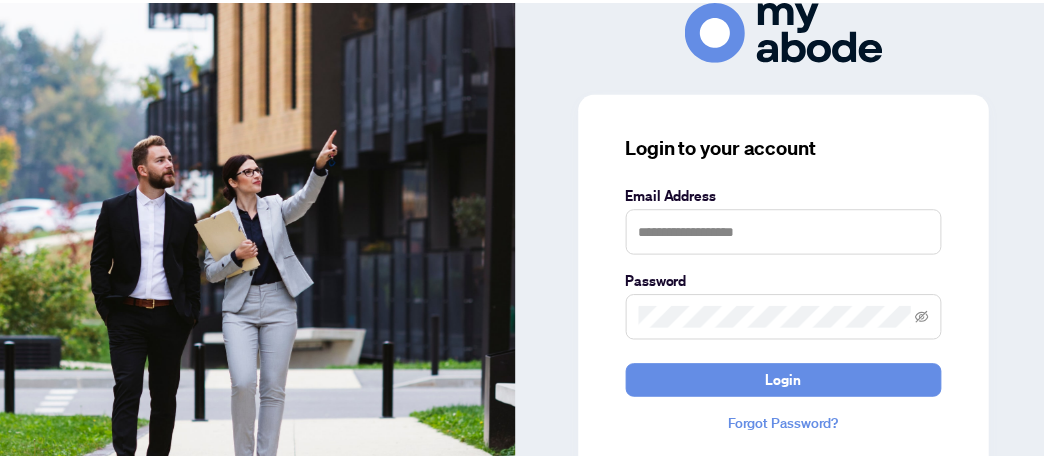 scroll, scrollTop: 0, scrollLeft: 0, axis: both 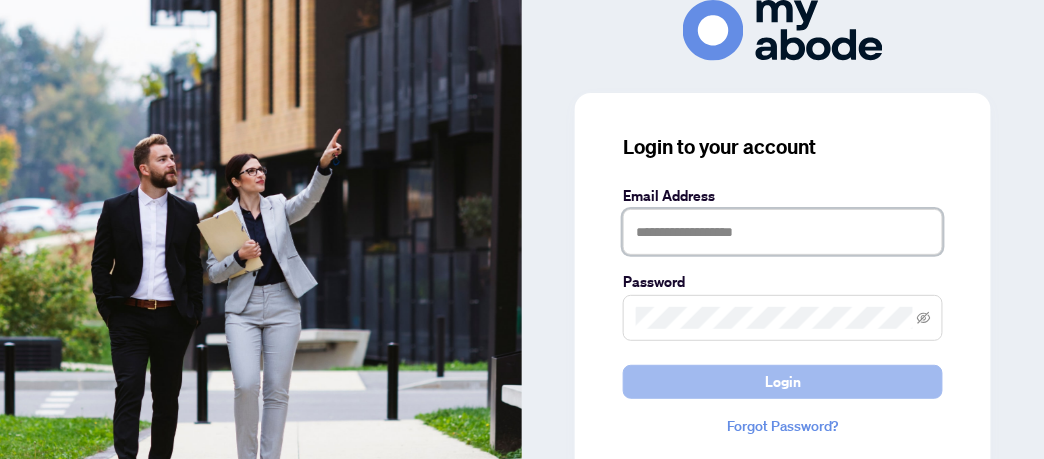 type on "**********" 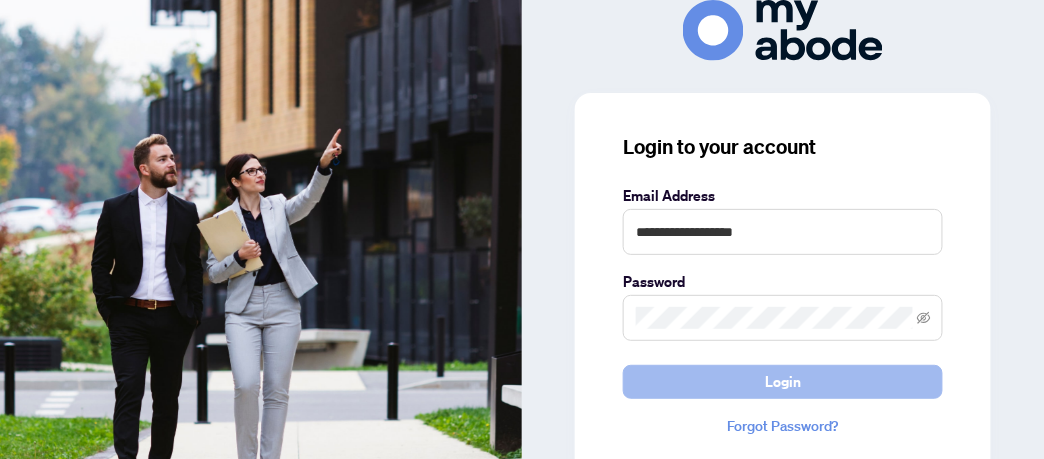 click on "Login" at bounding box center (783, 382) 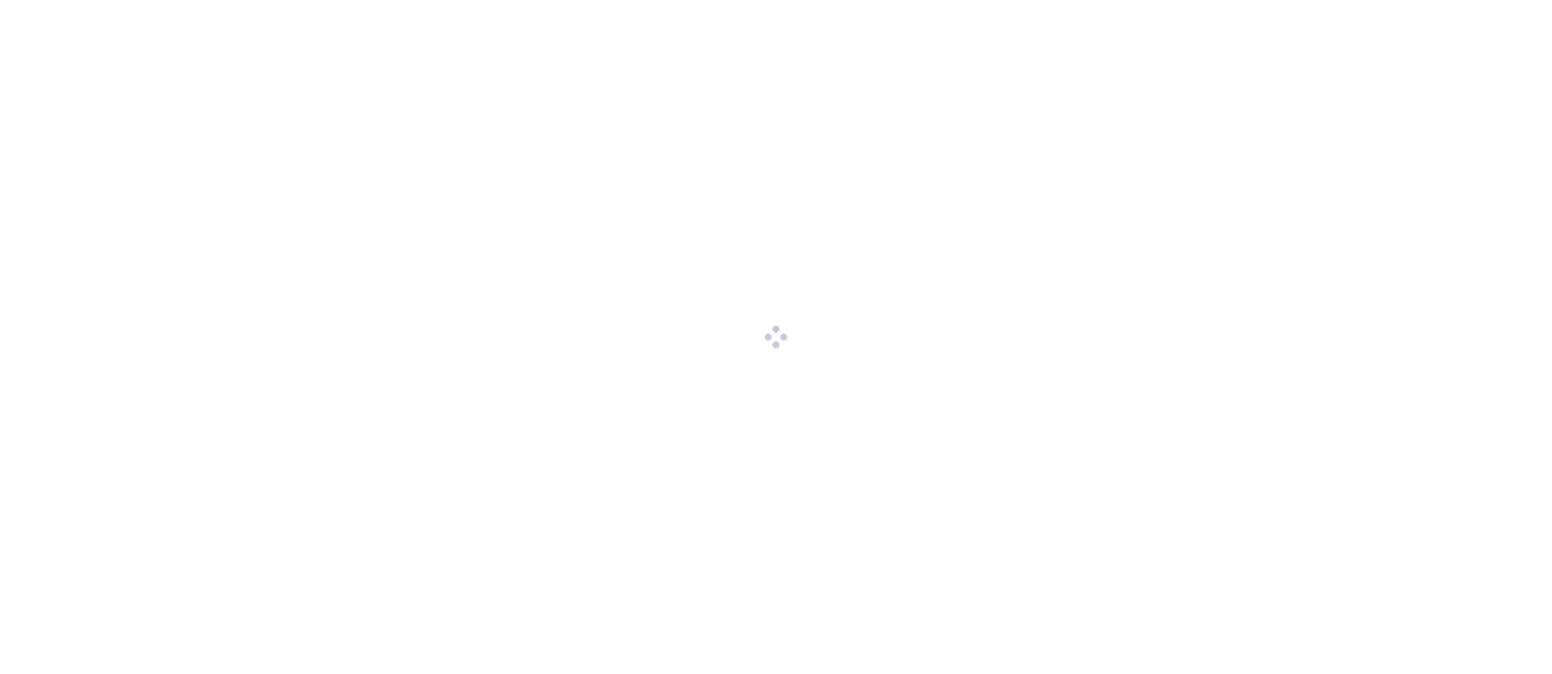 scroll, scrollTop: 0, scrollLeft: 0, axis: both 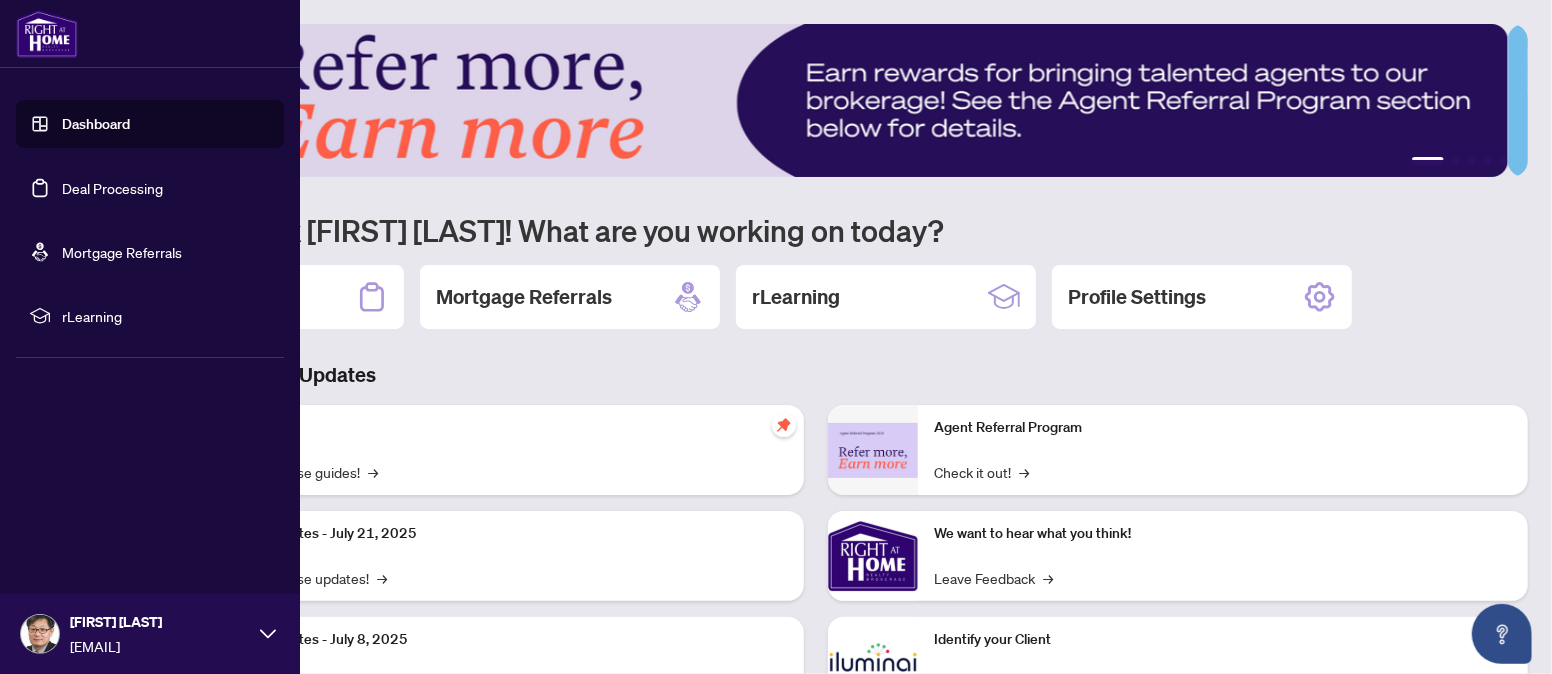 click on "Deal Processing" at bounding box center (112, 188) 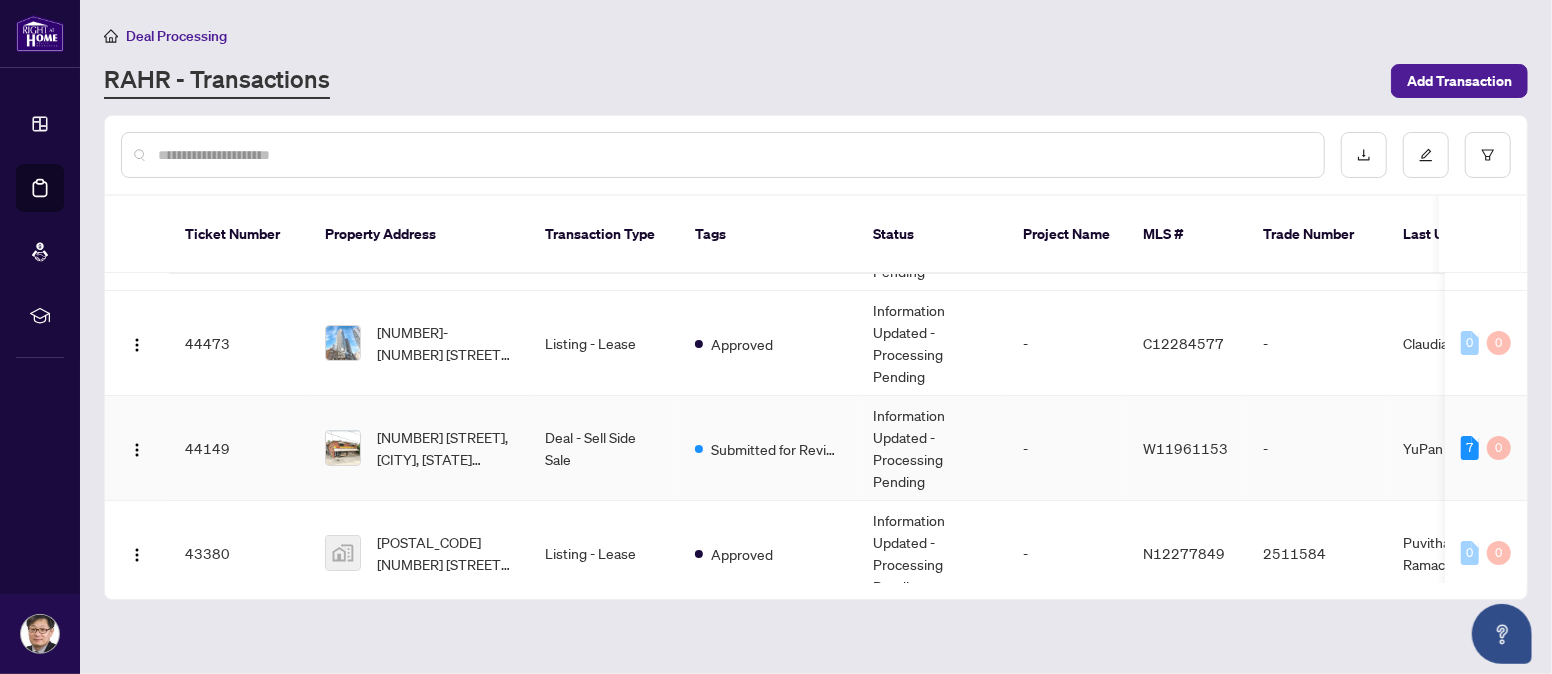 scroll, scrollTop: 222, scrollLeft: 0, axis: vertical 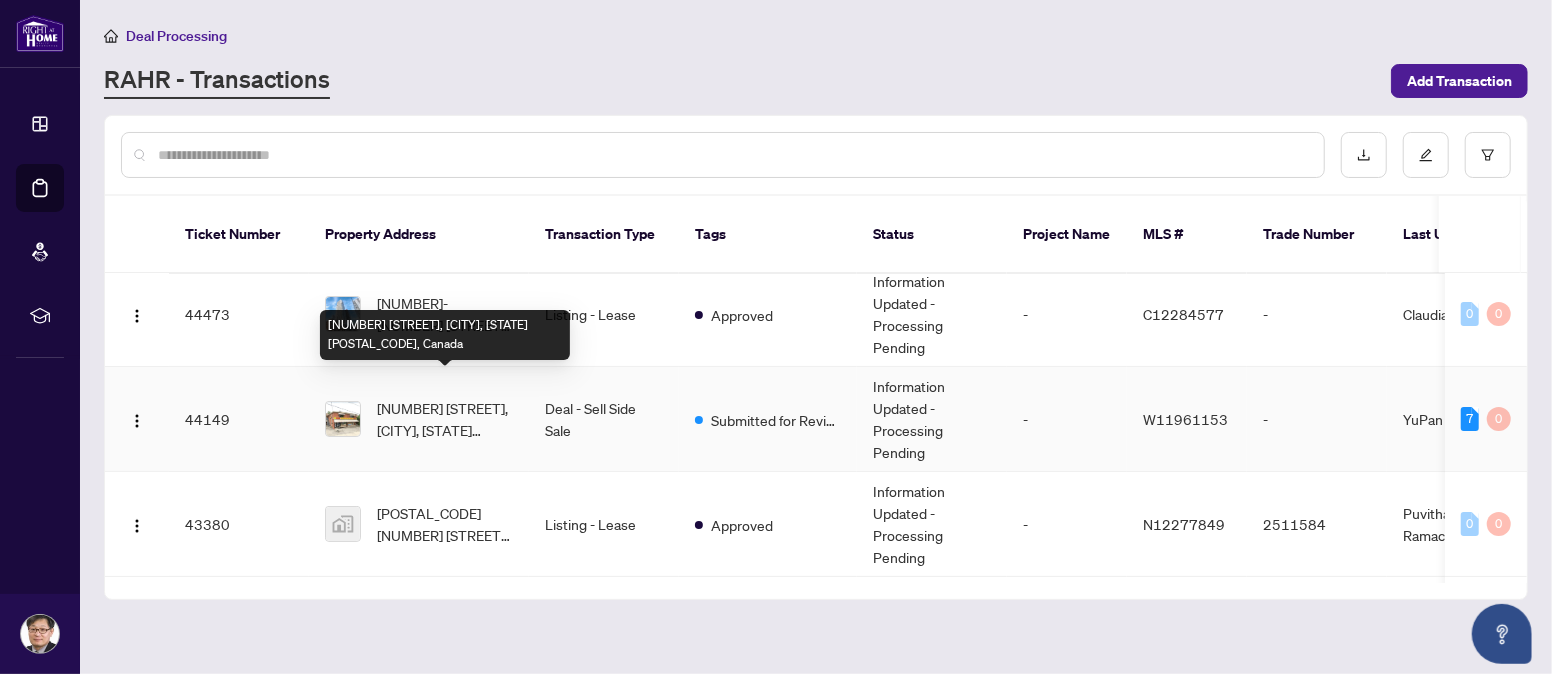 click on "[NUMBER] [STREET], [CITY], [STATE] [POSTAL_CODE], Canada" at bounding box center (445, 419) 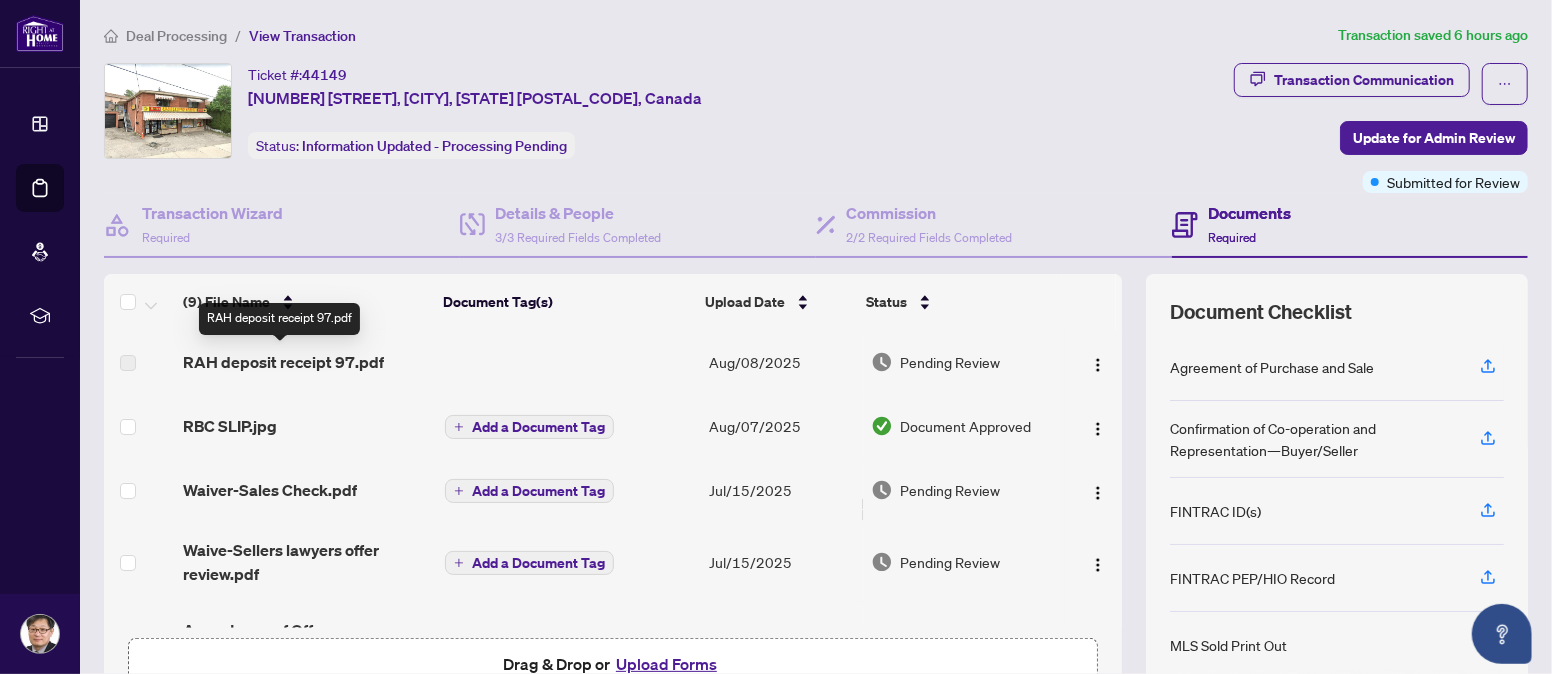 click on "RAH deposit receipt 97.pdf" at bounding box center (283, 362) 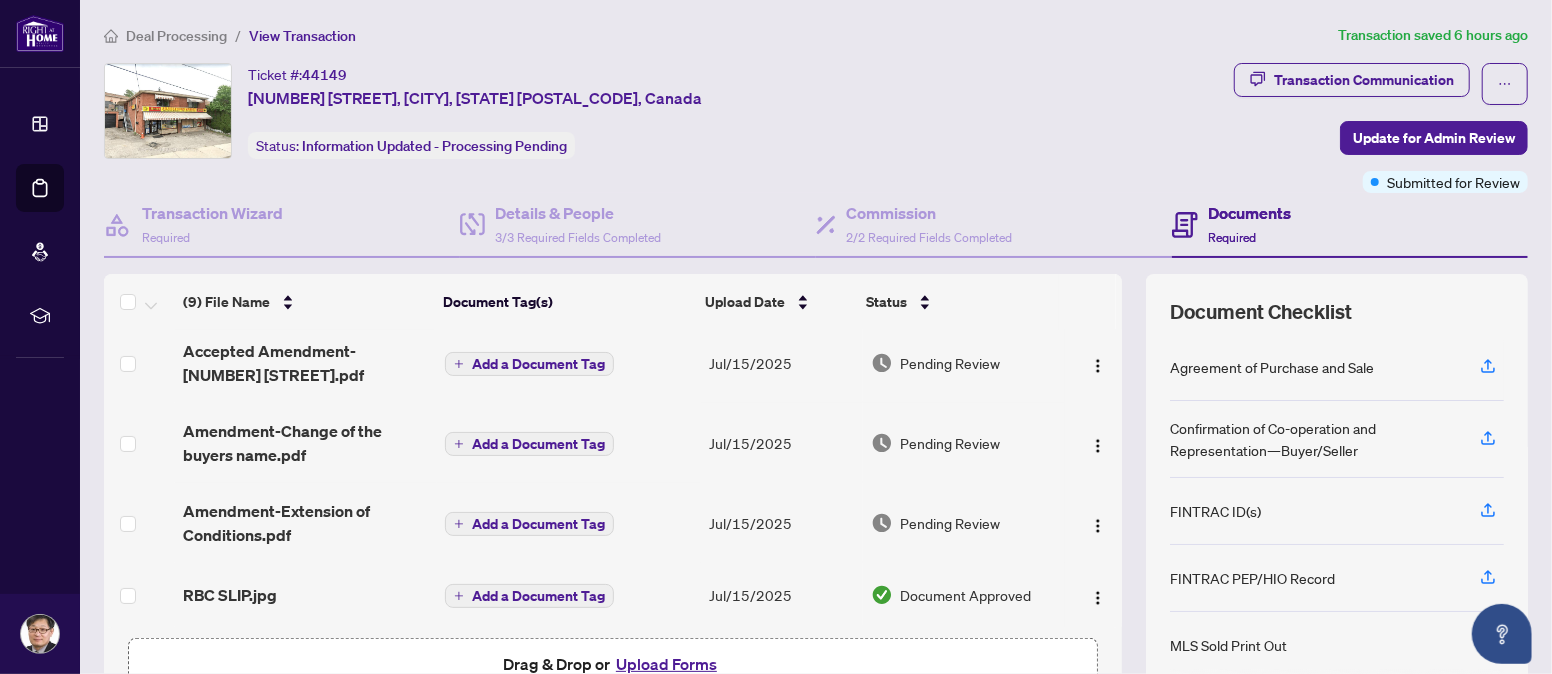 scroll, scrollTop: 0, scrollLeft: 0, axis: both 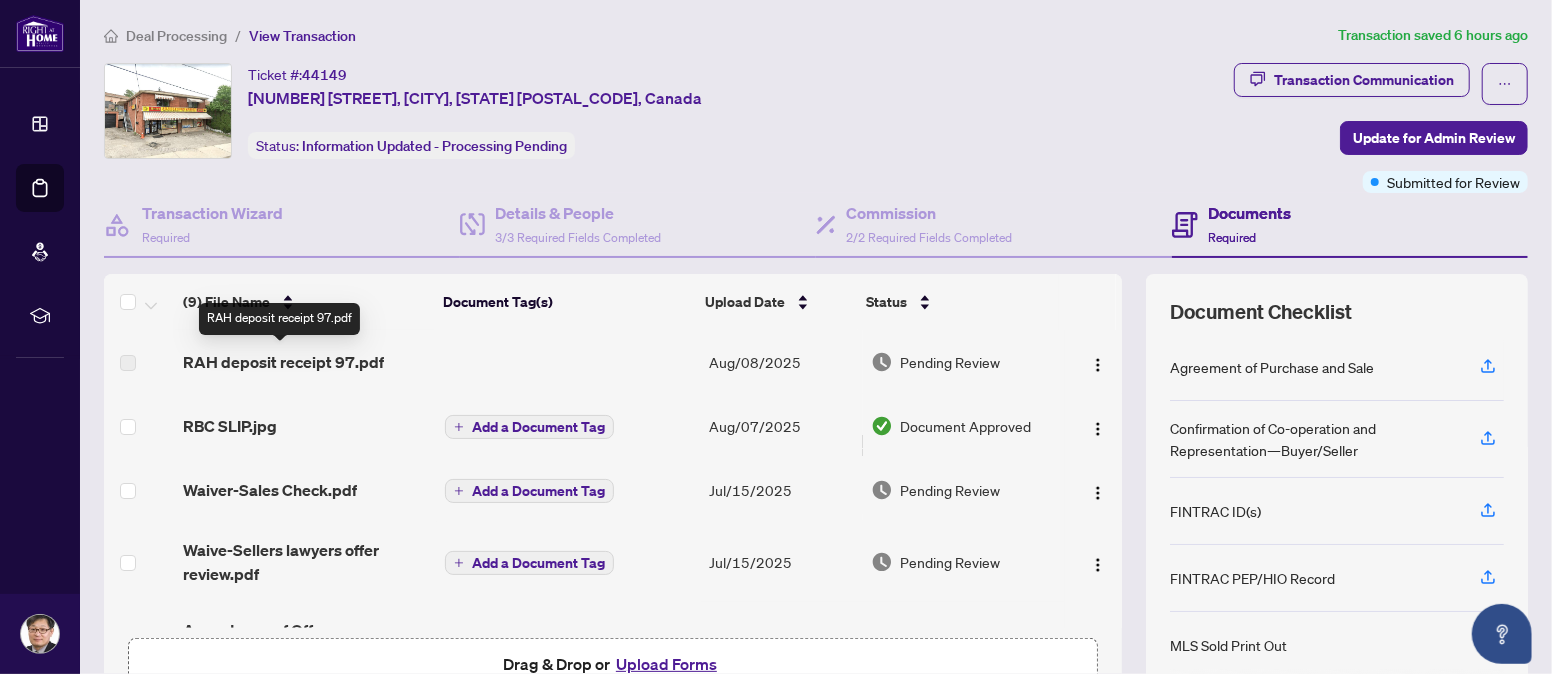 click on "RAH deposit receipt 97.pdf" at bounding box center [283, 362] 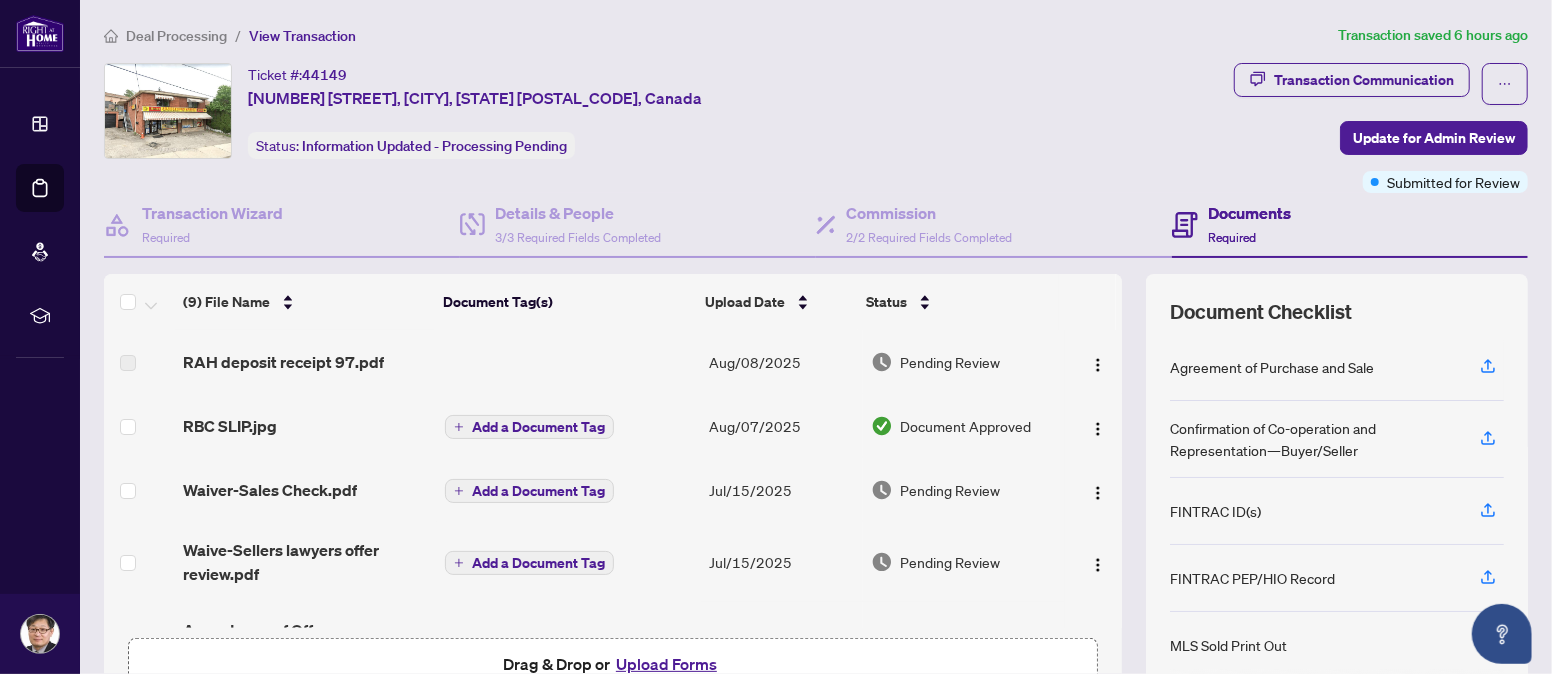 click on "Pending Review" at bounding box center [951, 362] 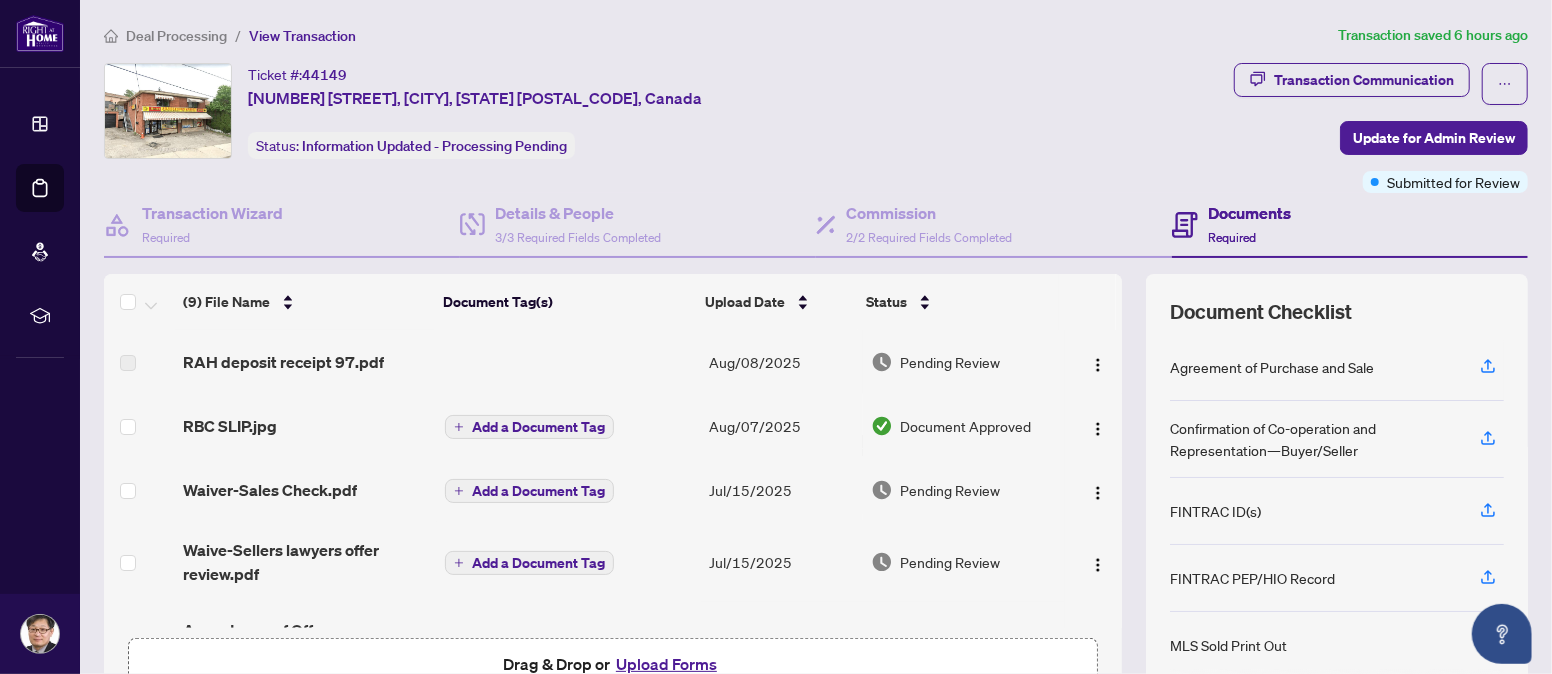 click on "Ticket #:  44149 [NUMBER] [STREET], [CITY], [STATE] [POSTAL_CODE], Canada Status:   Information Updated - Processing Pending" at bounding box center [665, 111] 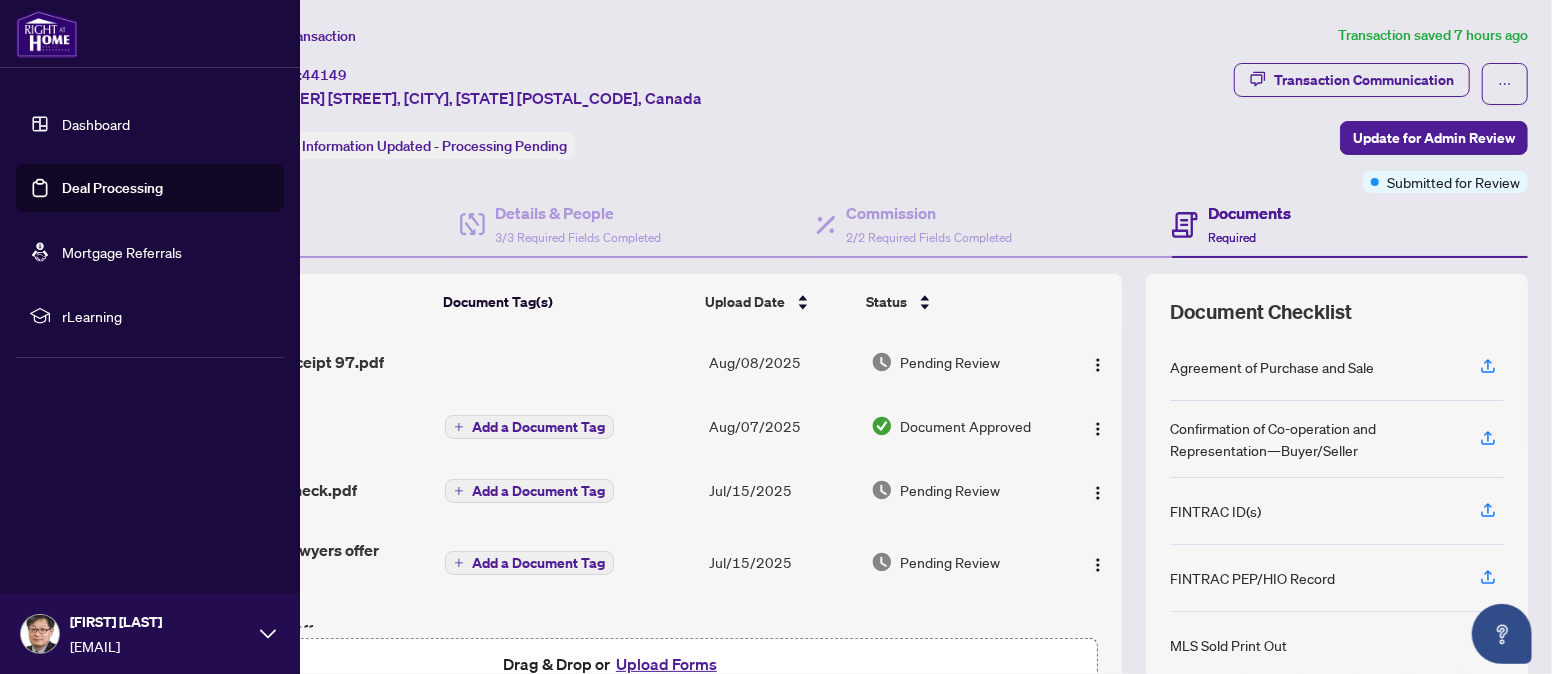click on "Deal Processing" at bounding box center (112, 188) 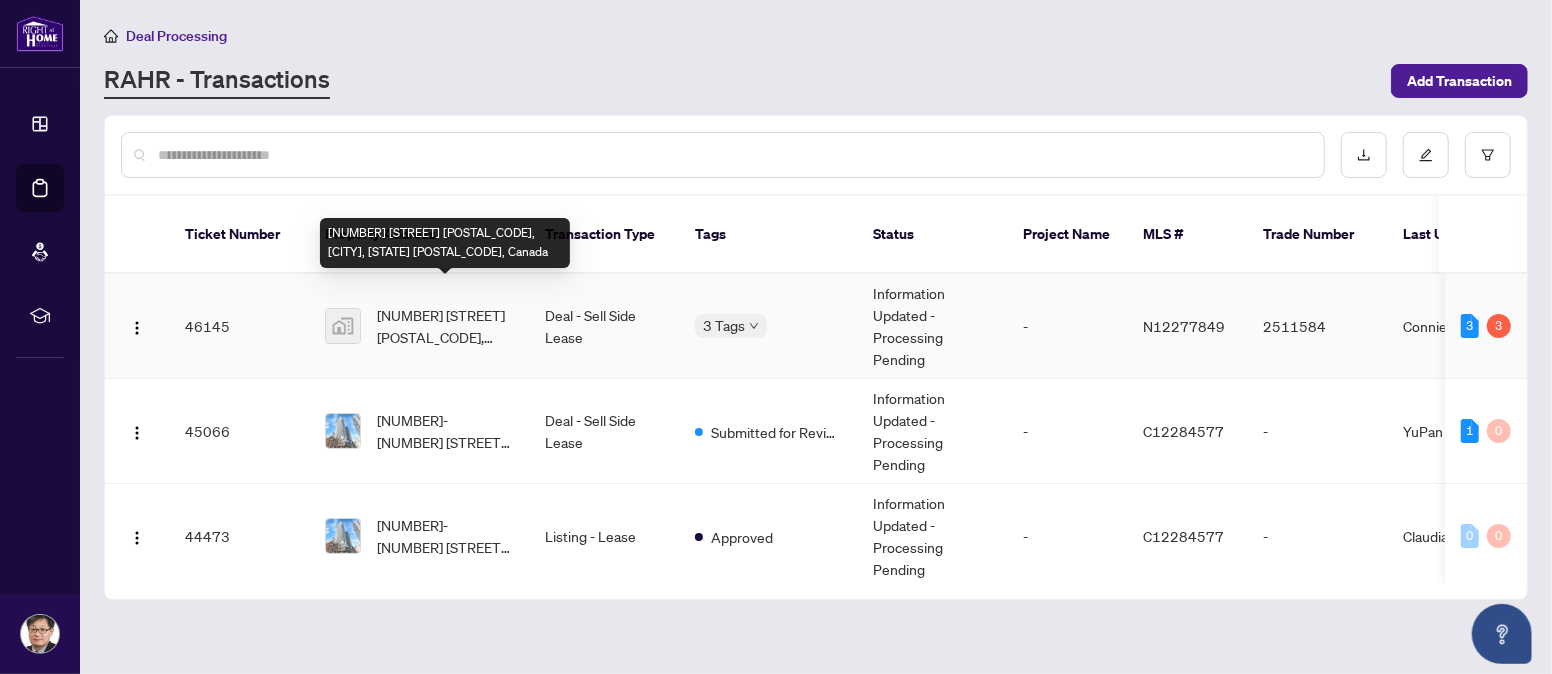 click on "[NUMBER] [STREET] [POSTAL_CODE], [CITY], [STATE] [POSTAL_CODE], Canada" at bounding box center [445, 326] 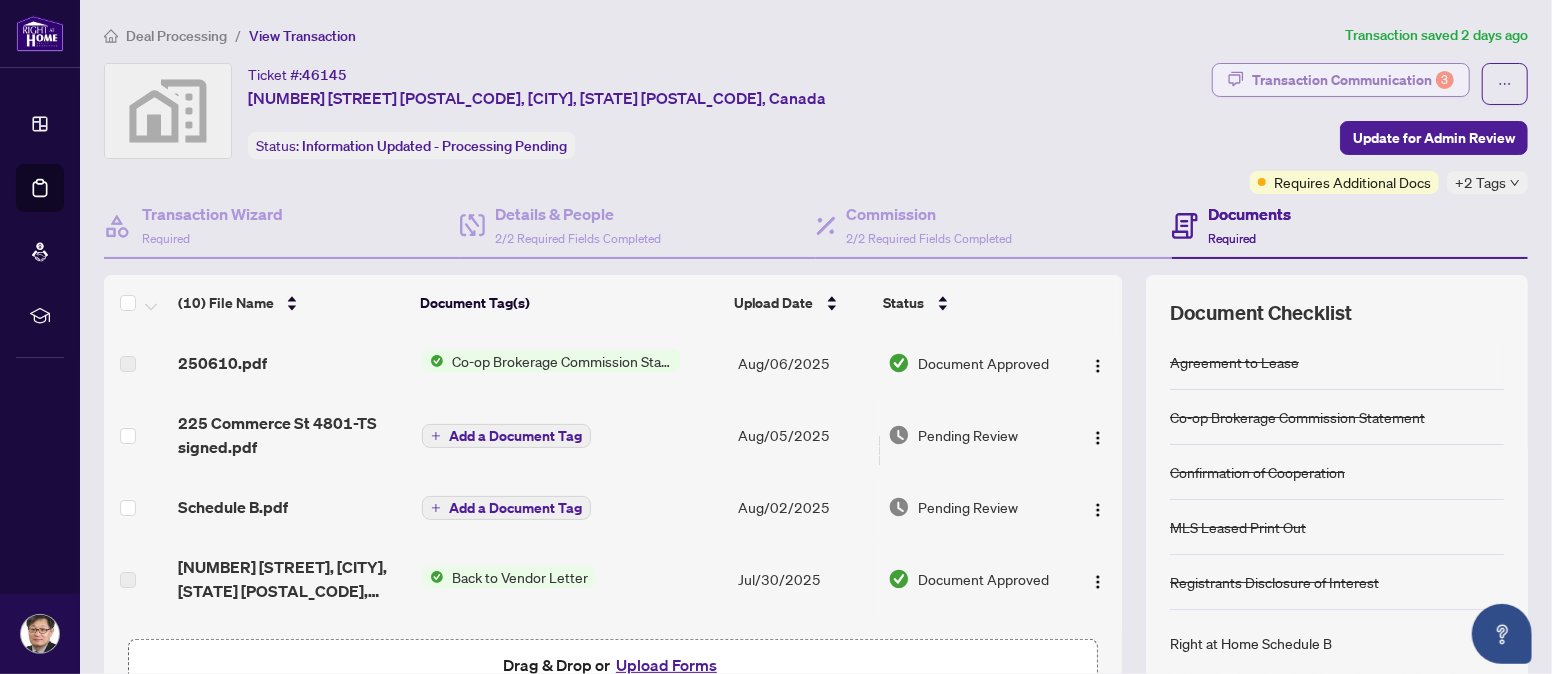 click on "Transaction Communication 3" at bounding box center (1353, 80) 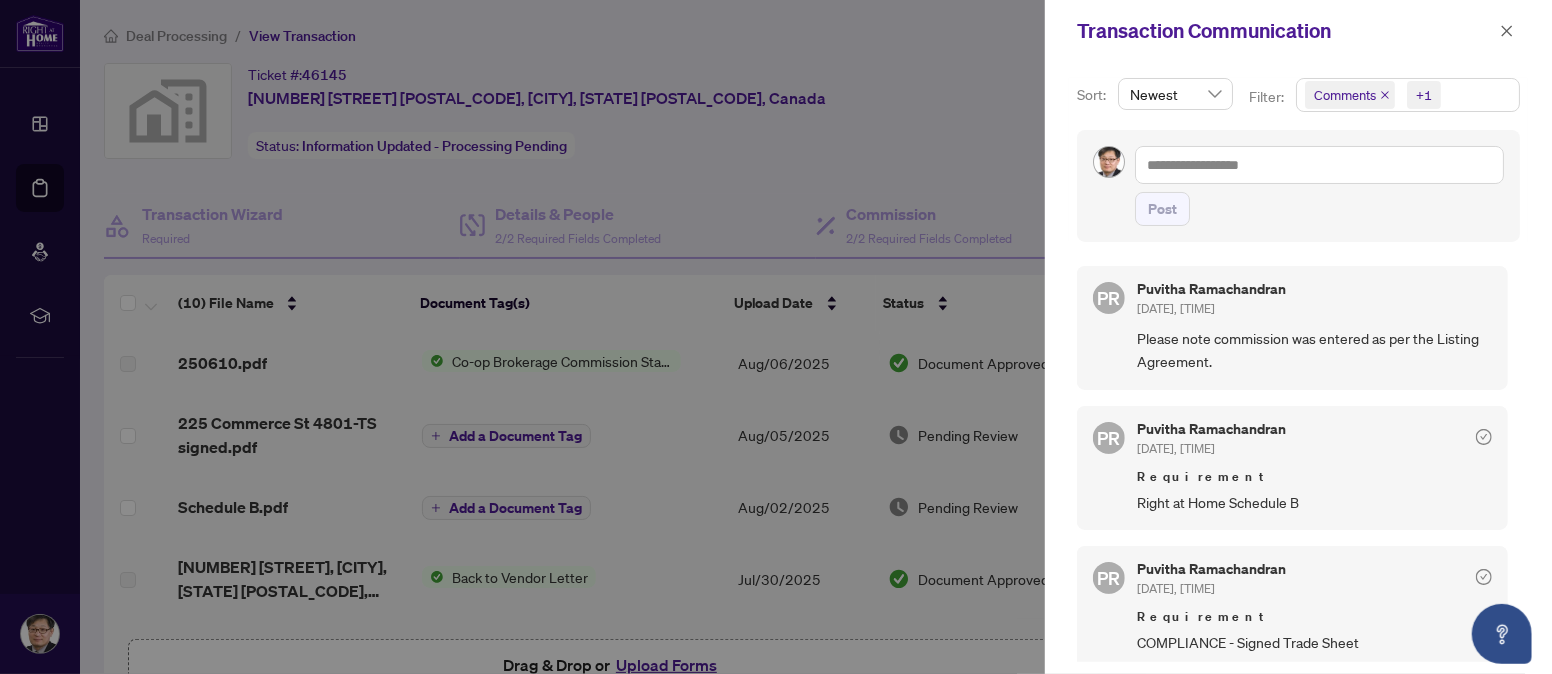 click on "Please note commission was entered as per the Listing Agreement." at bounding box center (1314, 350) 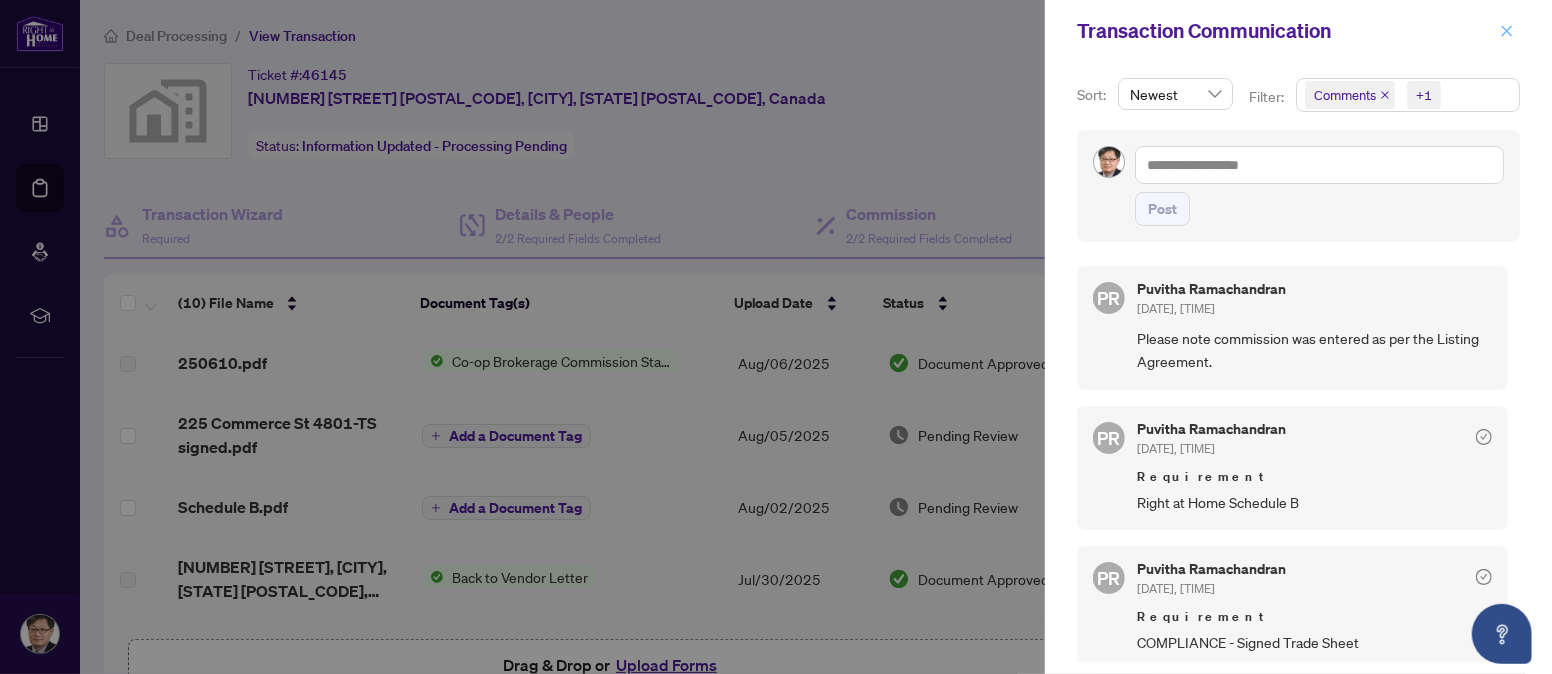 click 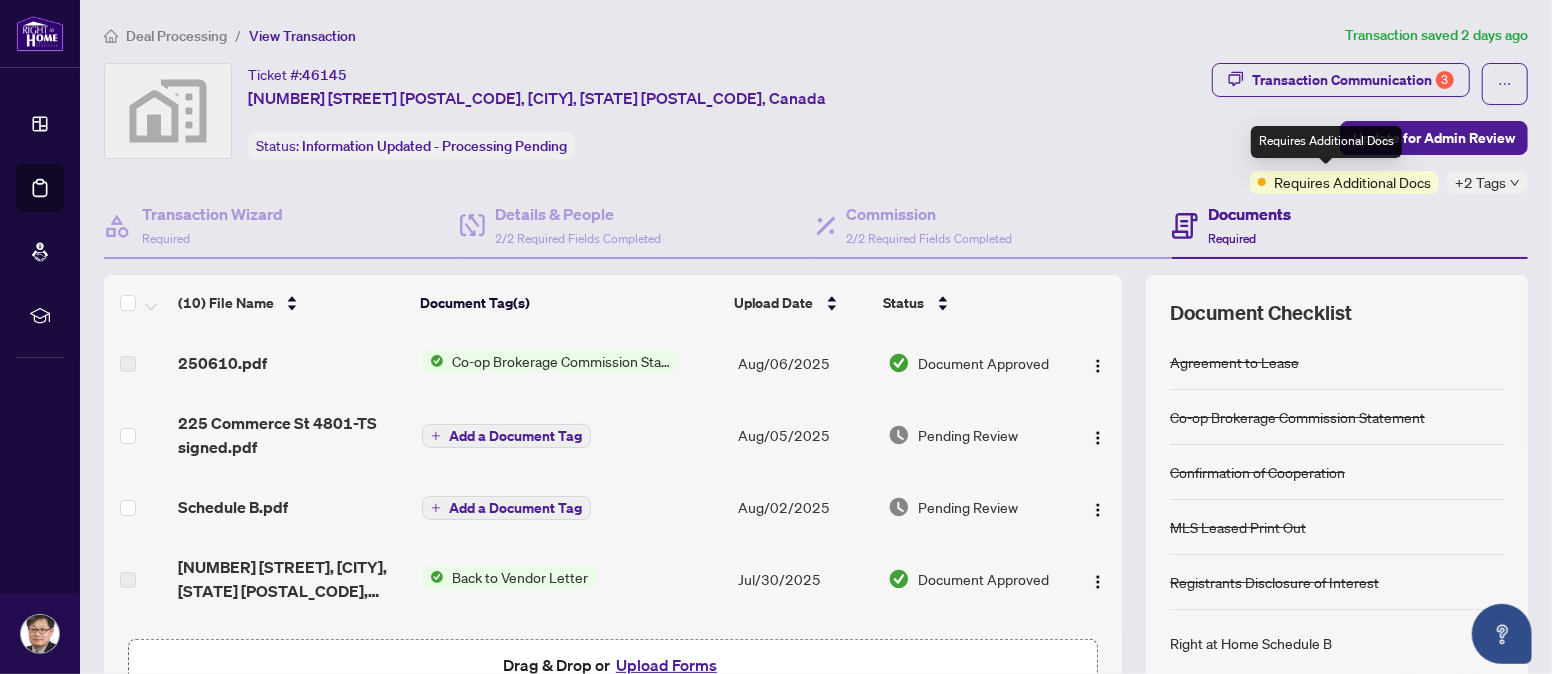 click on "Requires Additional Docs" at bounding box center (1352, 182) 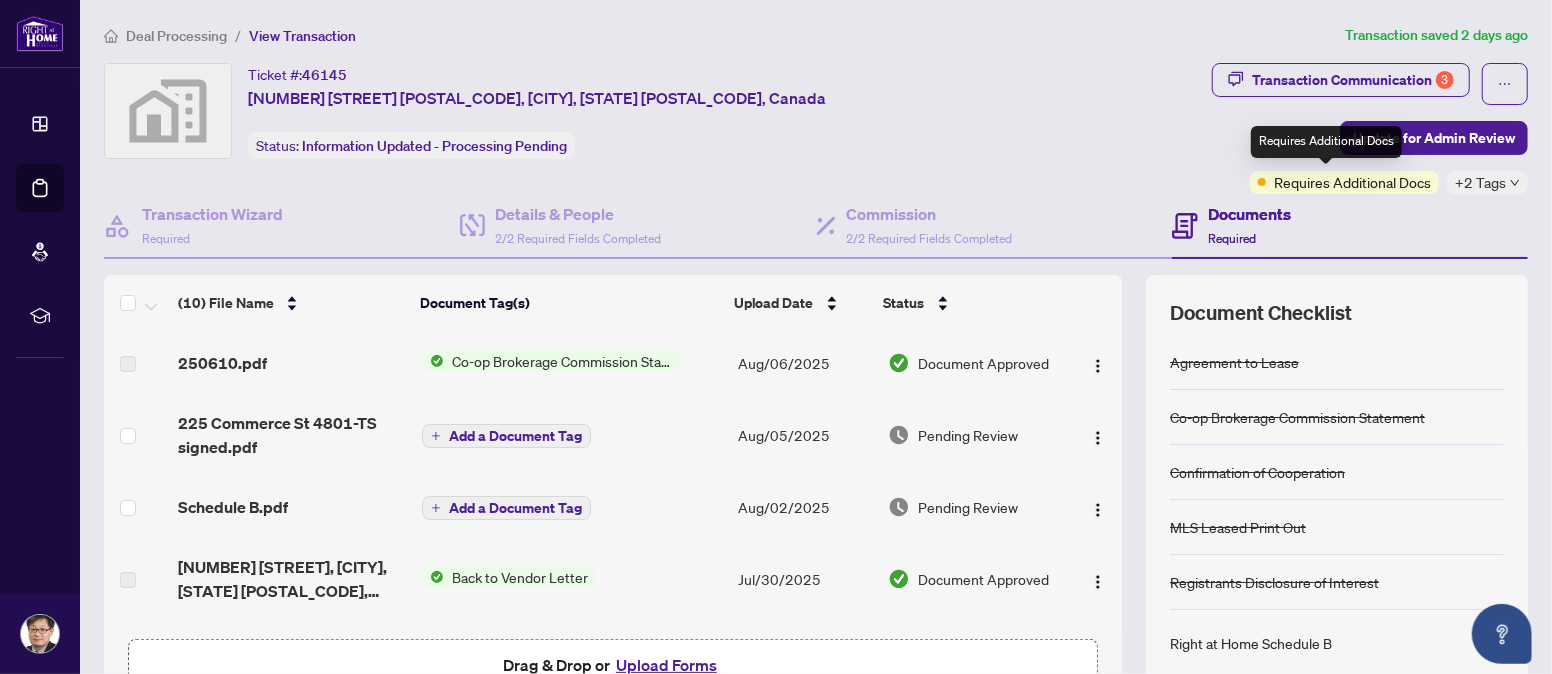 click on "Requires Additional Docs" at bounding box center (1352, 182) 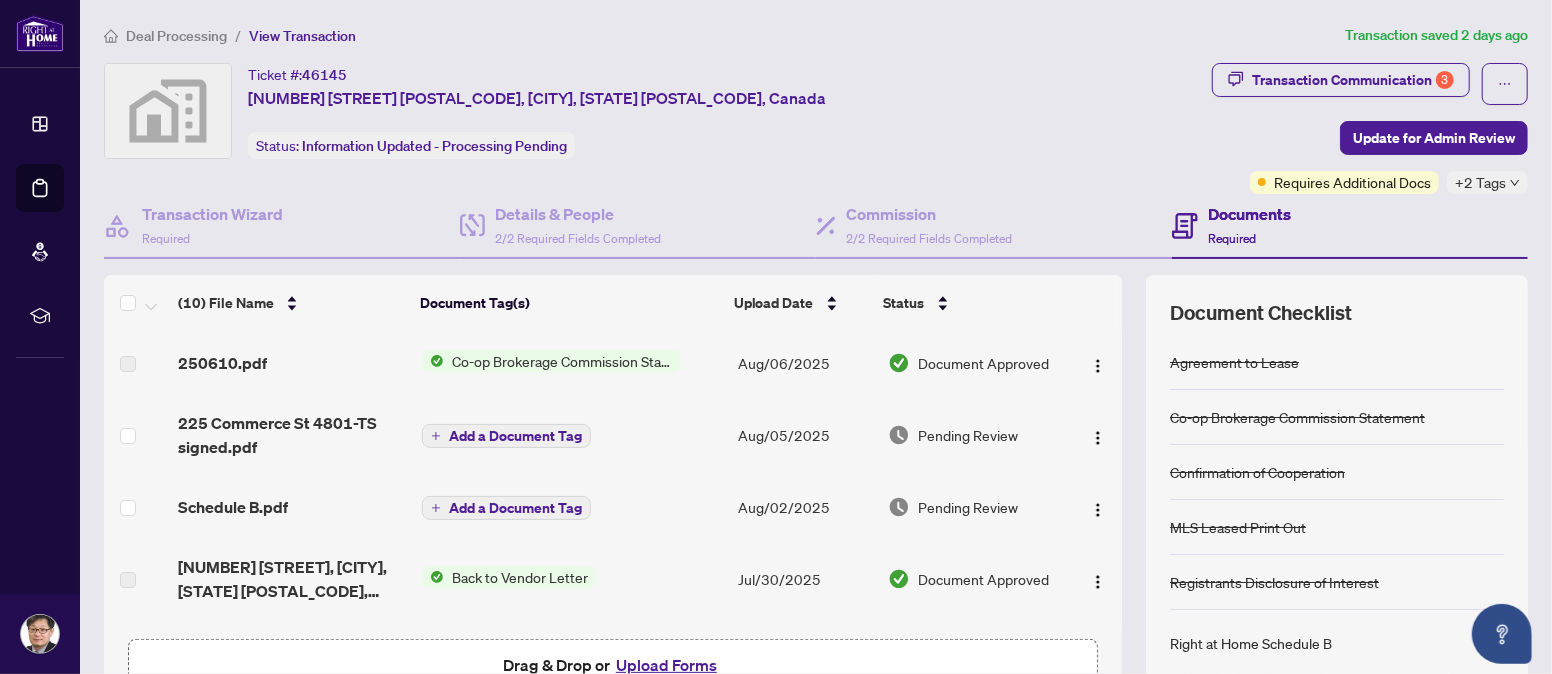 click on "Co-op Brokerage Commission Statement" at bounding box center (562, 361) 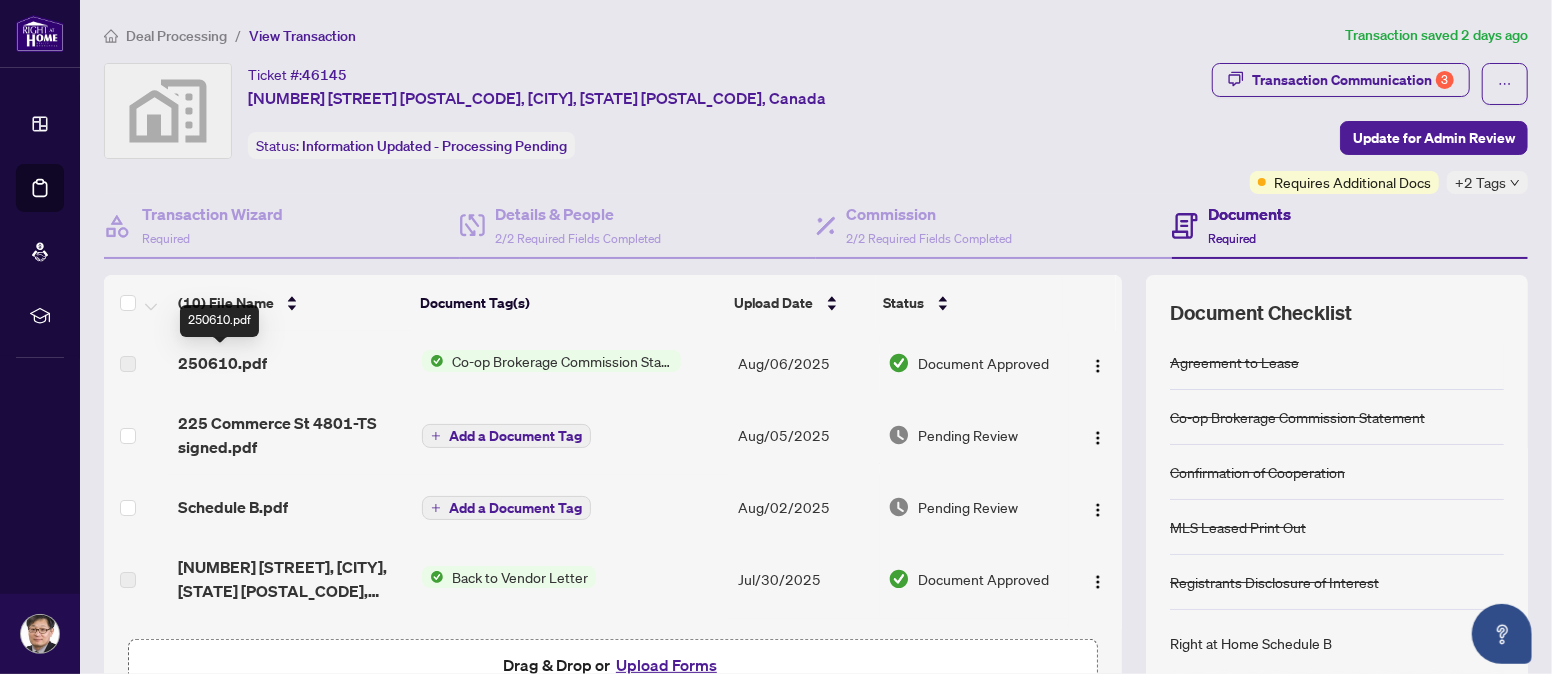 click on "250610.pdf" at bounding box center [222, 363] 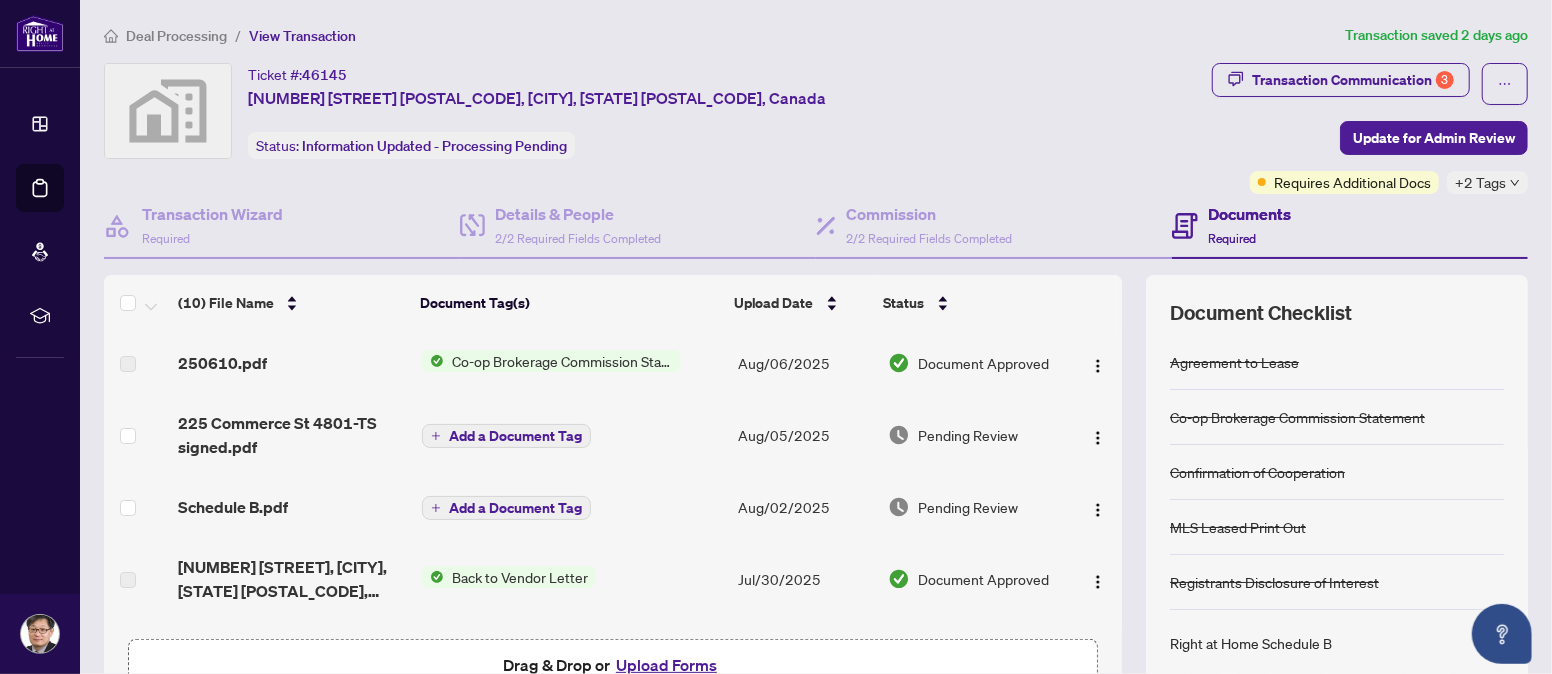 click on "Aug/06/2025" at bounding box center [805, 363] 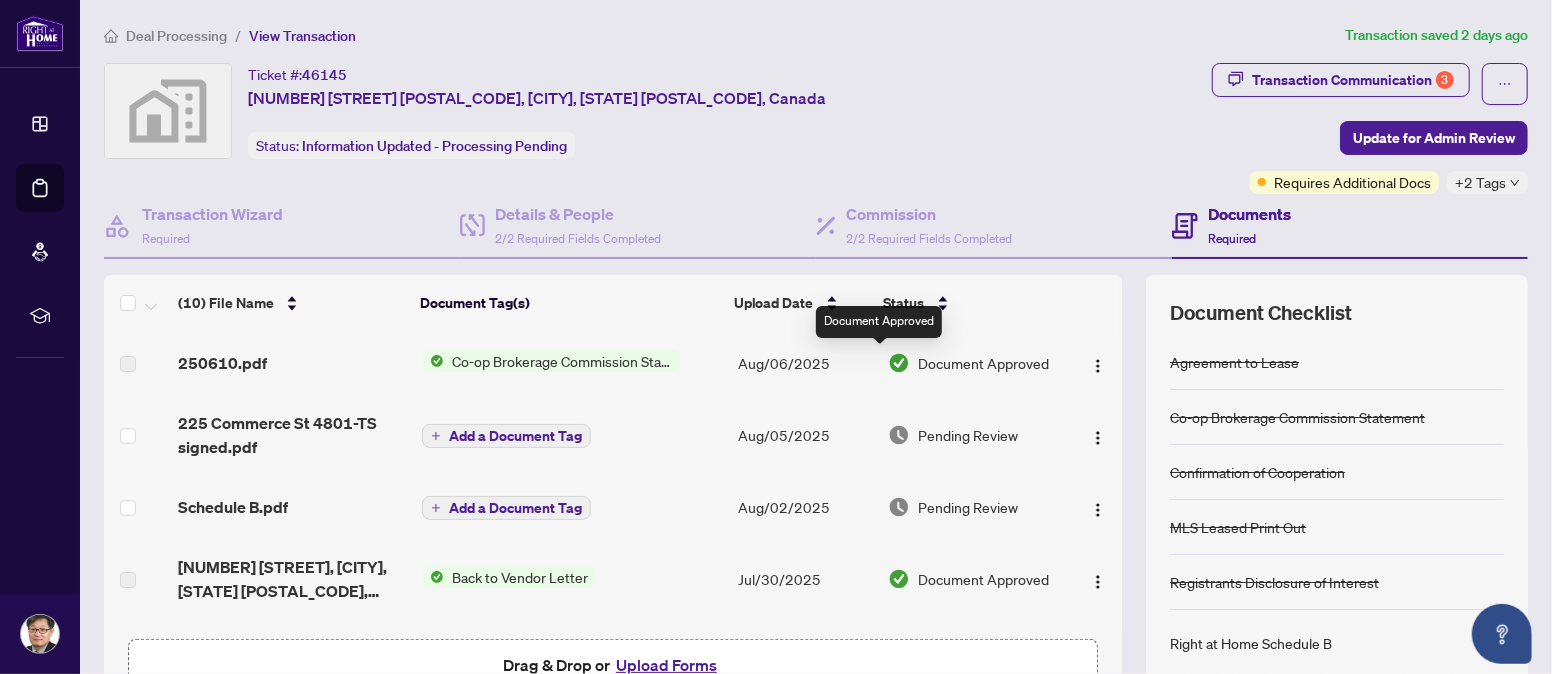 click at bounding box center (899, 363) 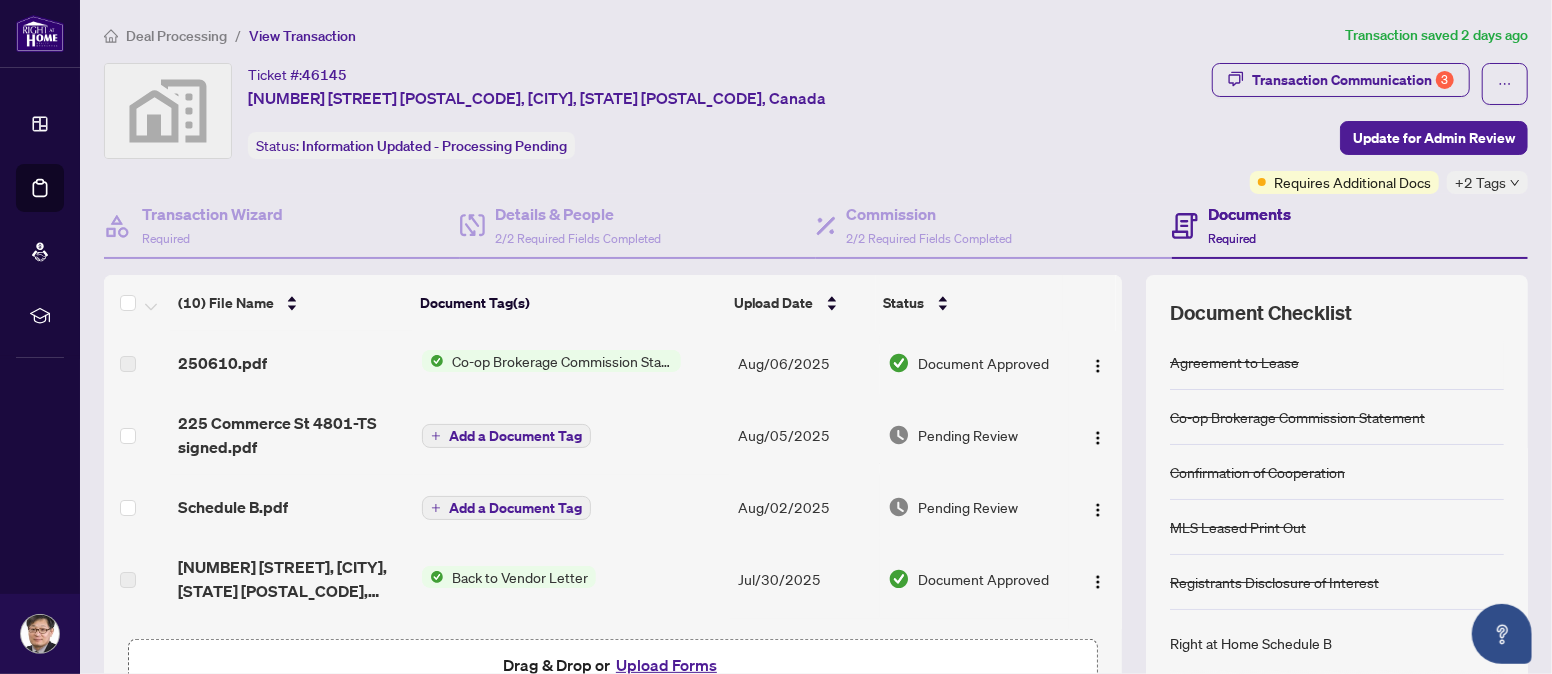 click on "Document Approved" at bounding box center [983, 363] 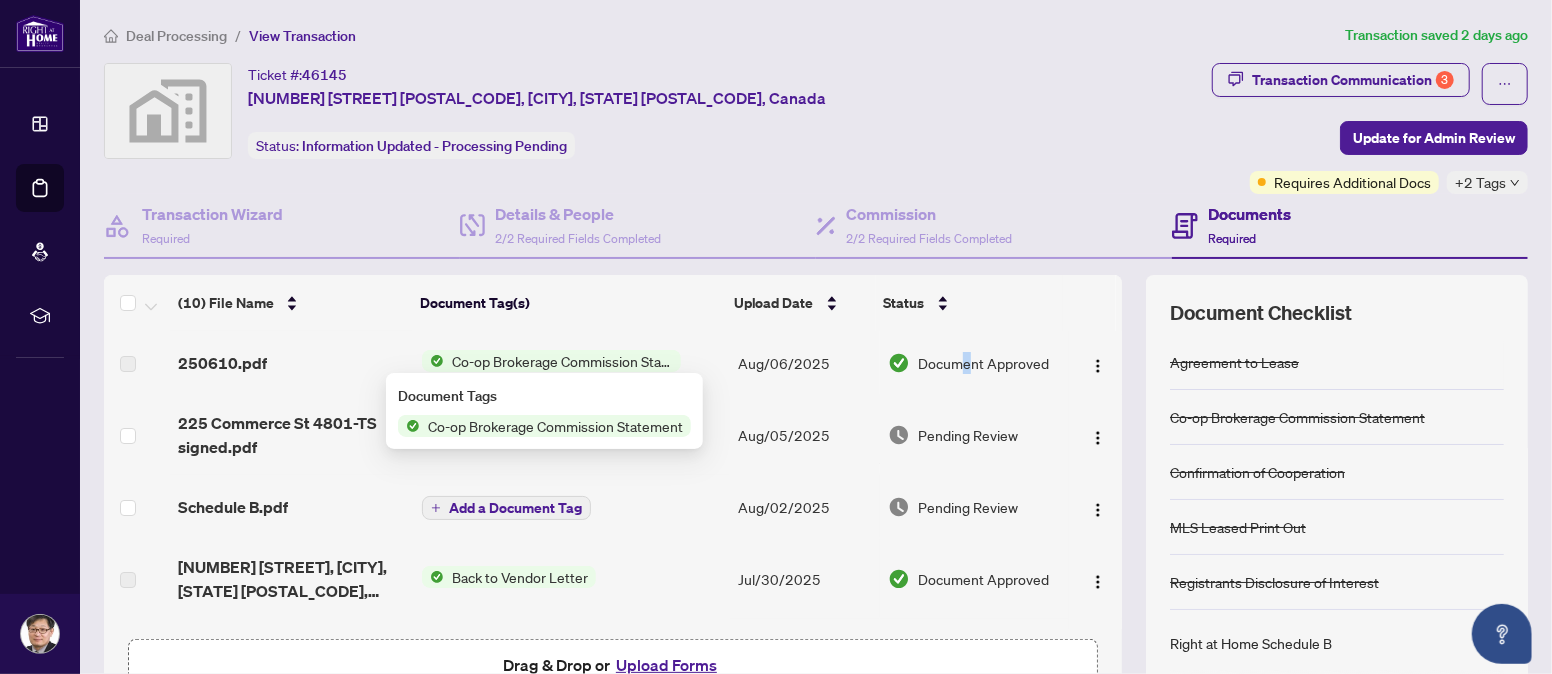 click on "Document Approved" at bounding box center [983, 363] 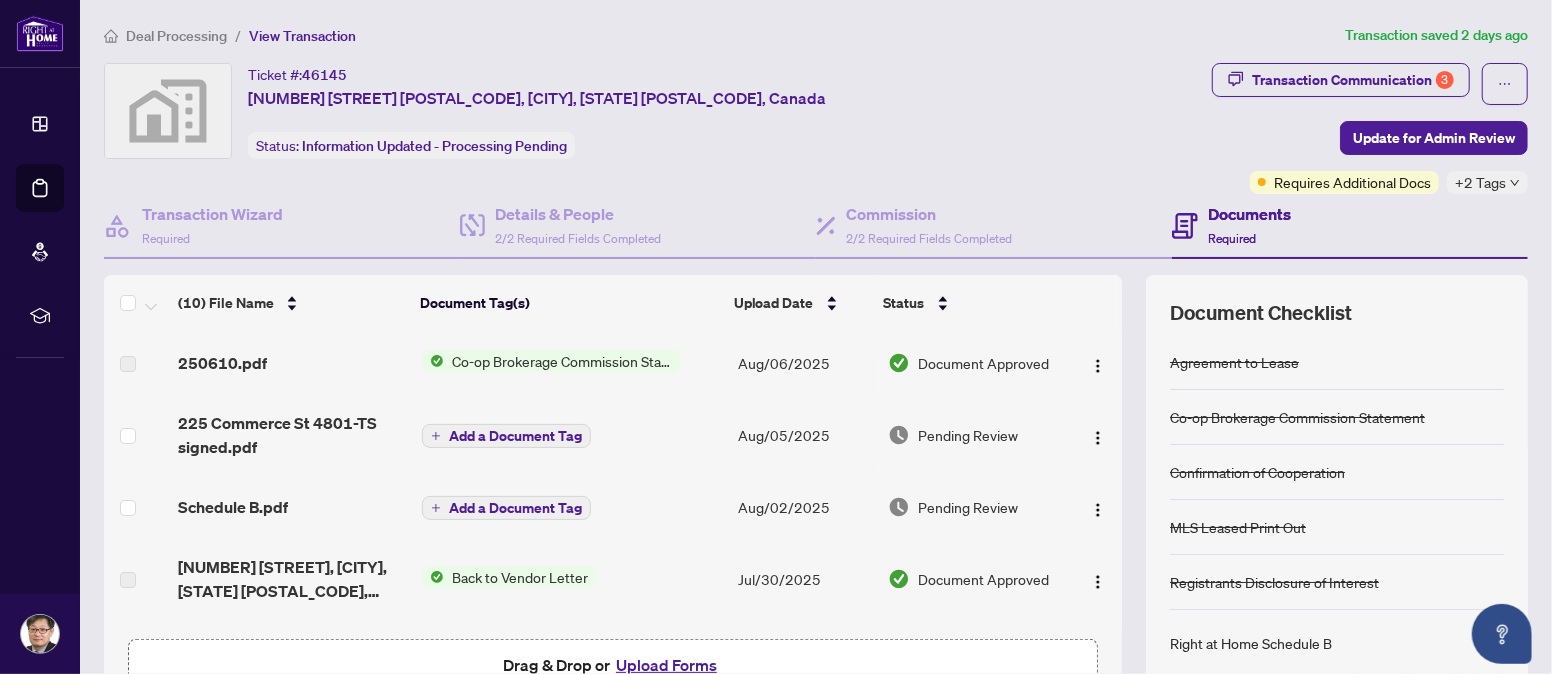 click on "Pending Review" at bounding box center (968, 435) 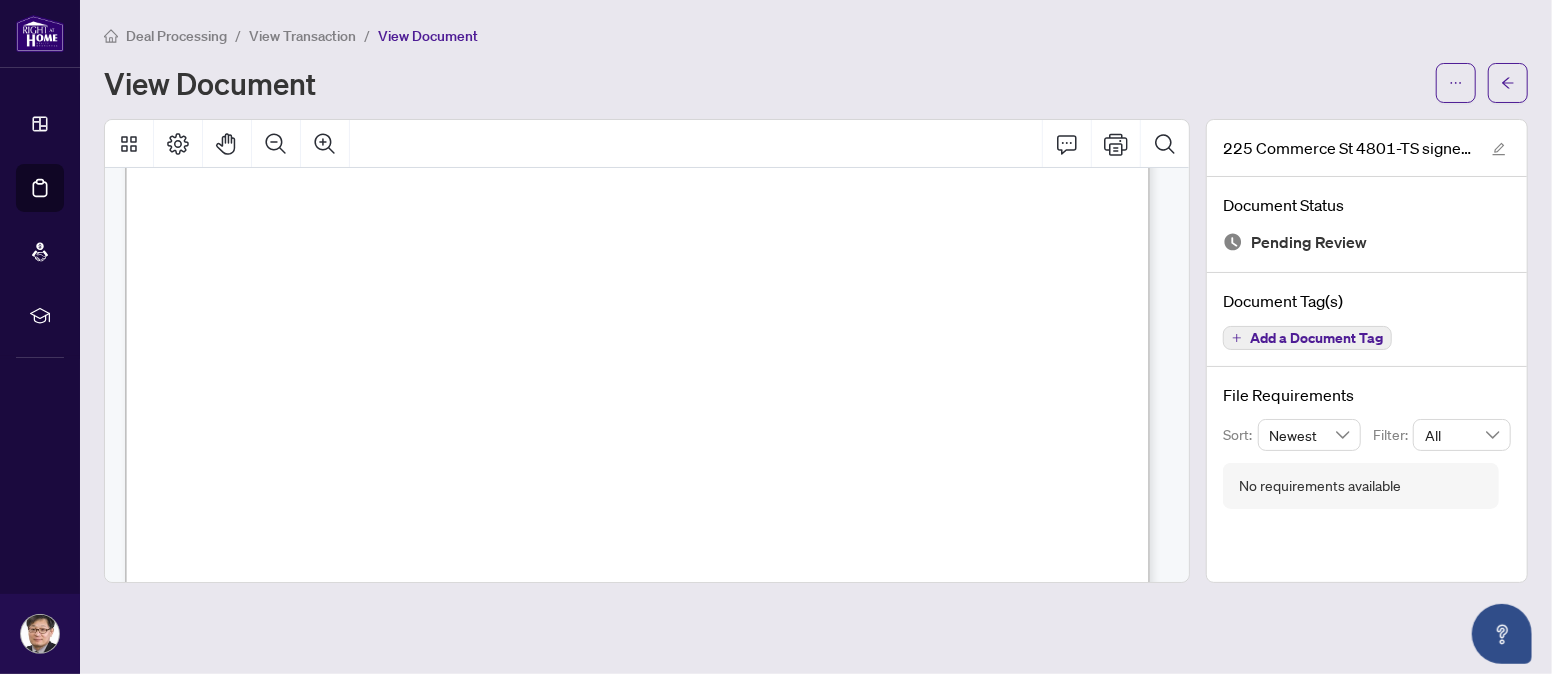 scroll, scrollTop: 730, scrollLeft: 0, axis: vertical 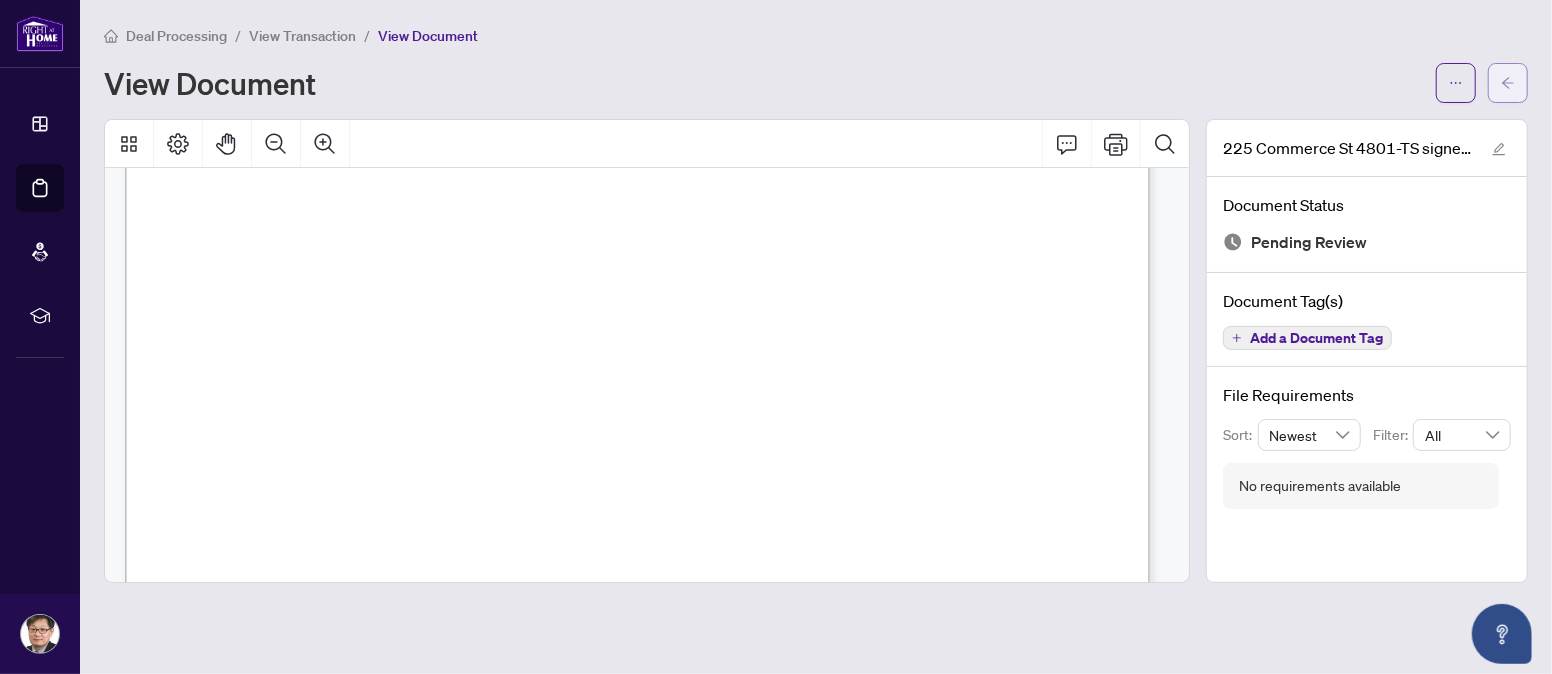 click 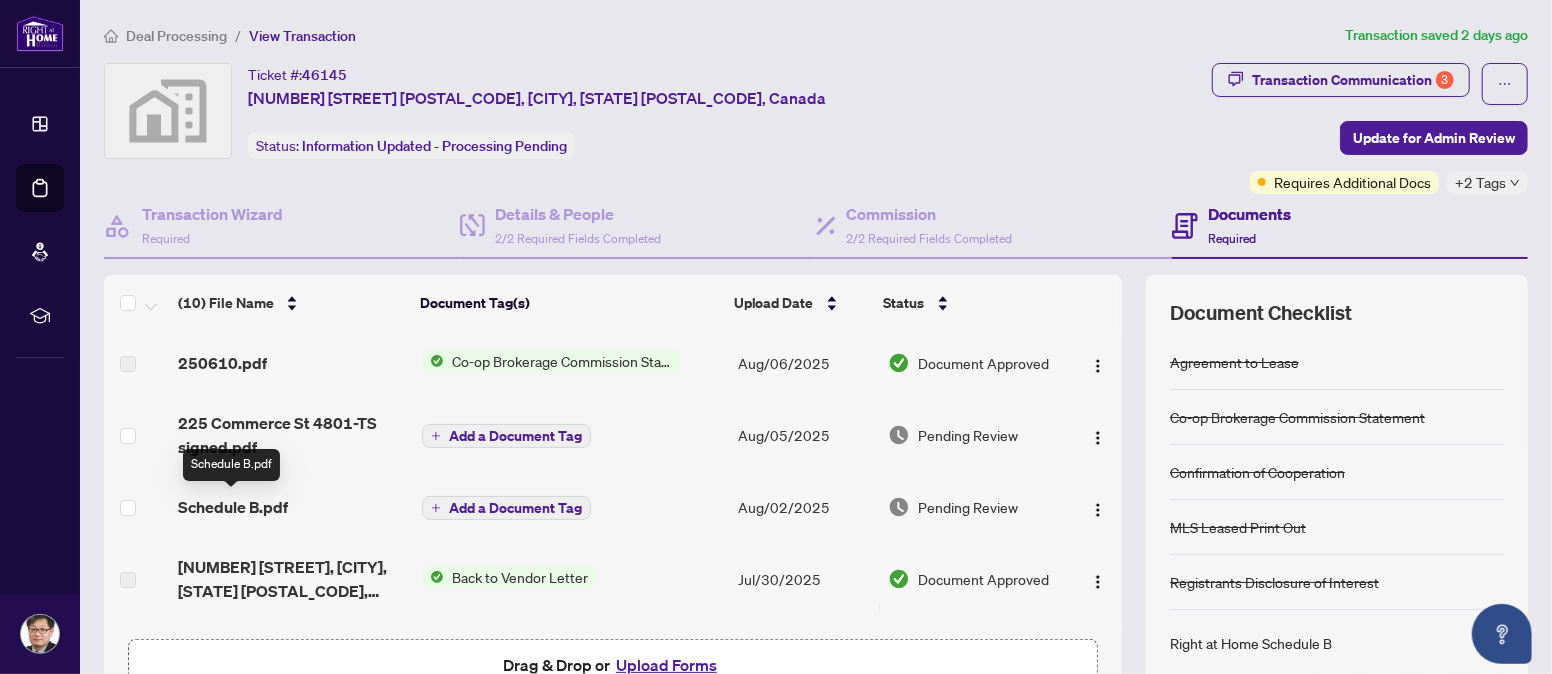click on "Schedule B.pdf" at bounding box center [233, 507] 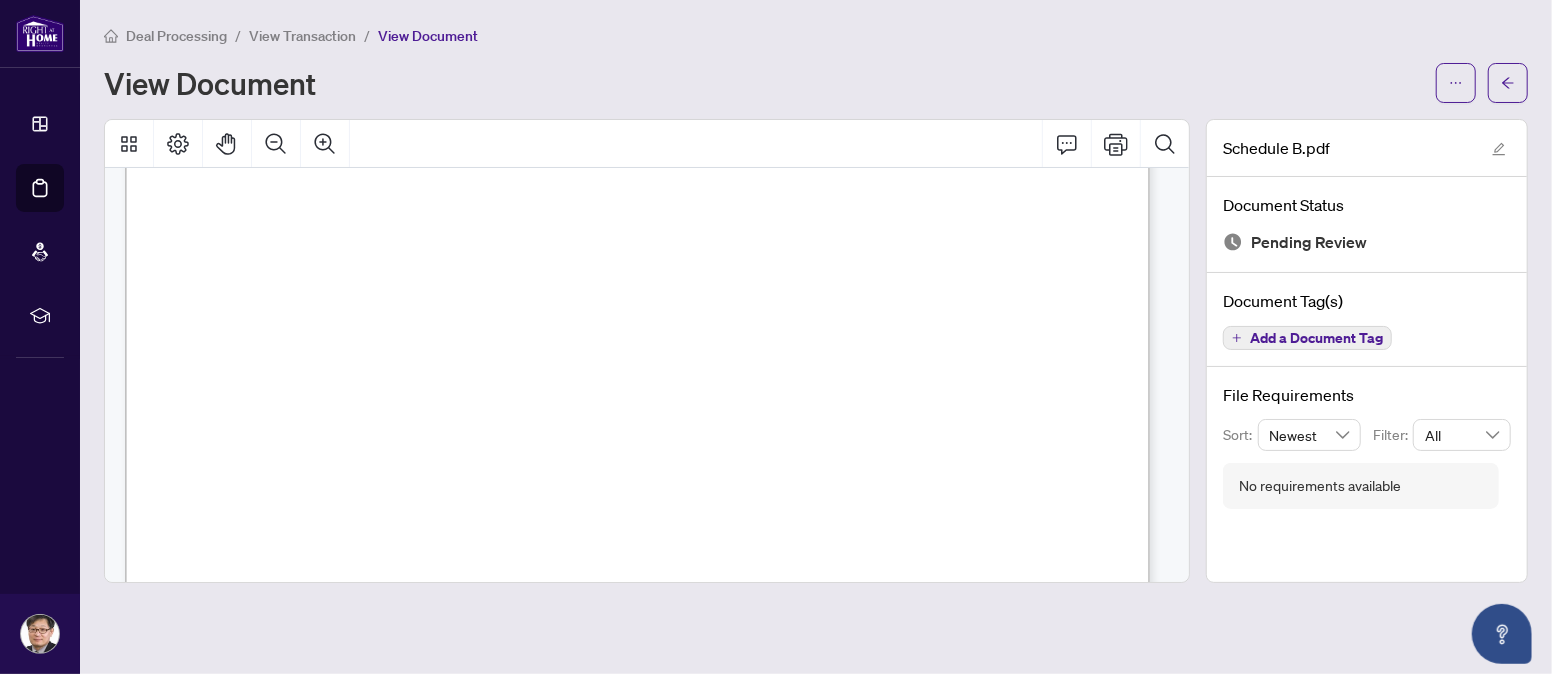scroll, scrollTop: 0, scrollLeft: 0, axis: both 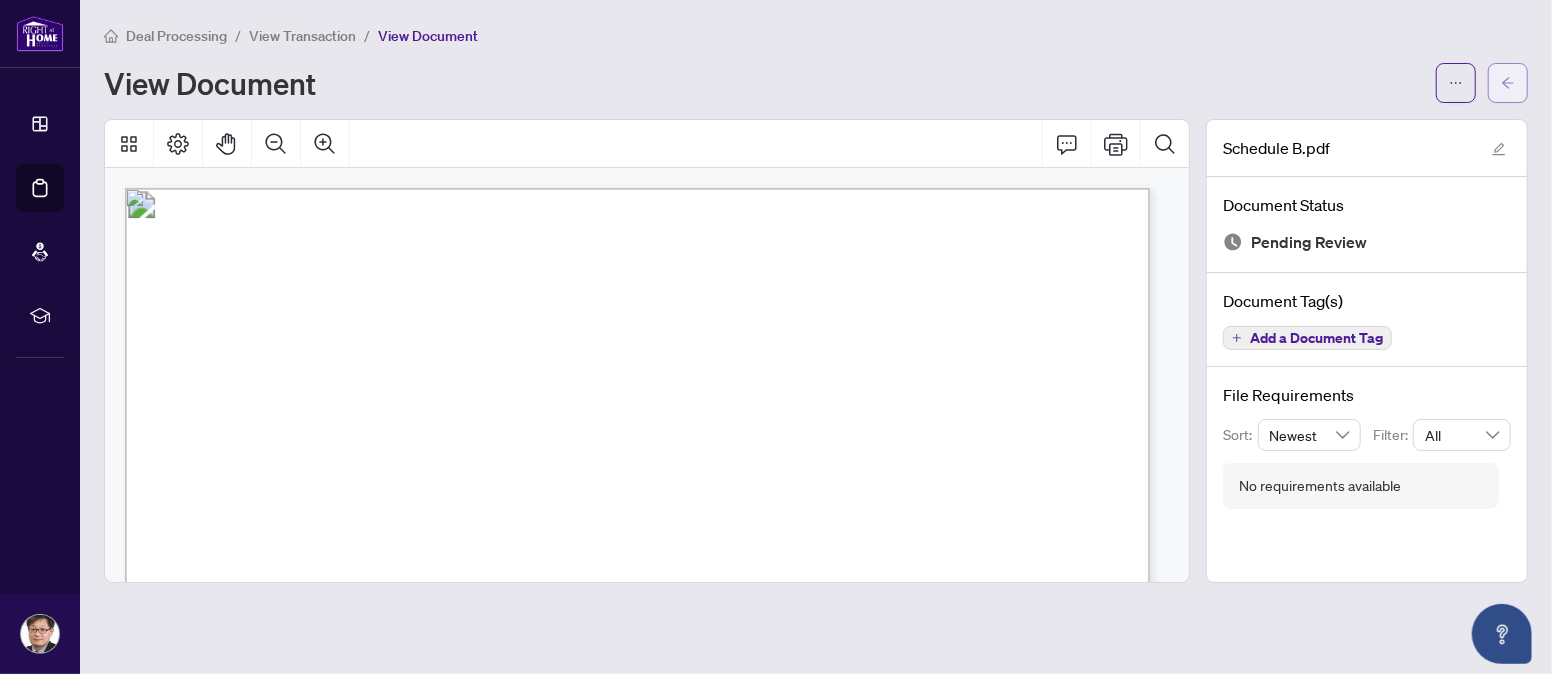 click at bounding box center (1508, 83) 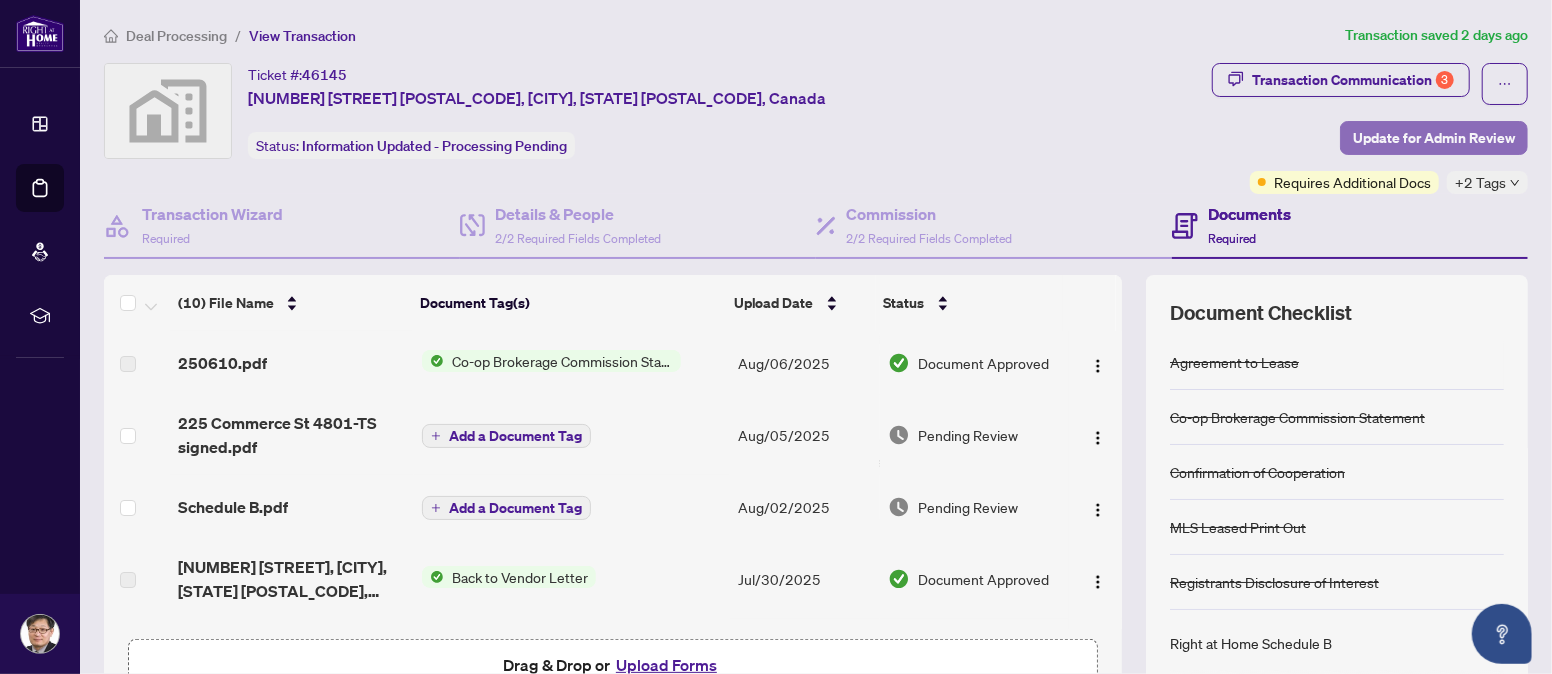 click on "Update for Admin Review" at bounding box center (1434, 138) 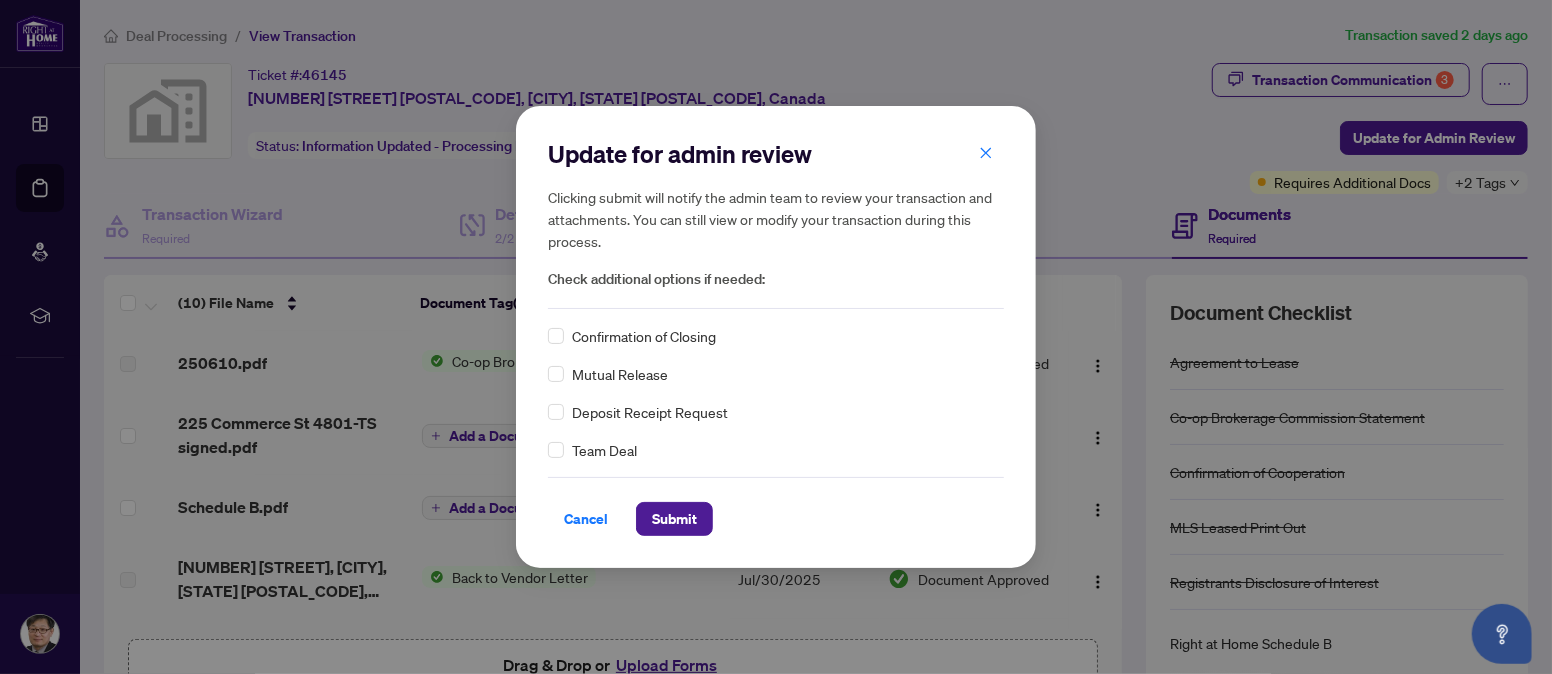 drag, startPoint x: 664, startPoint y: 522, endPoint x: 915, endPoint y: 477, distance: 255.00197 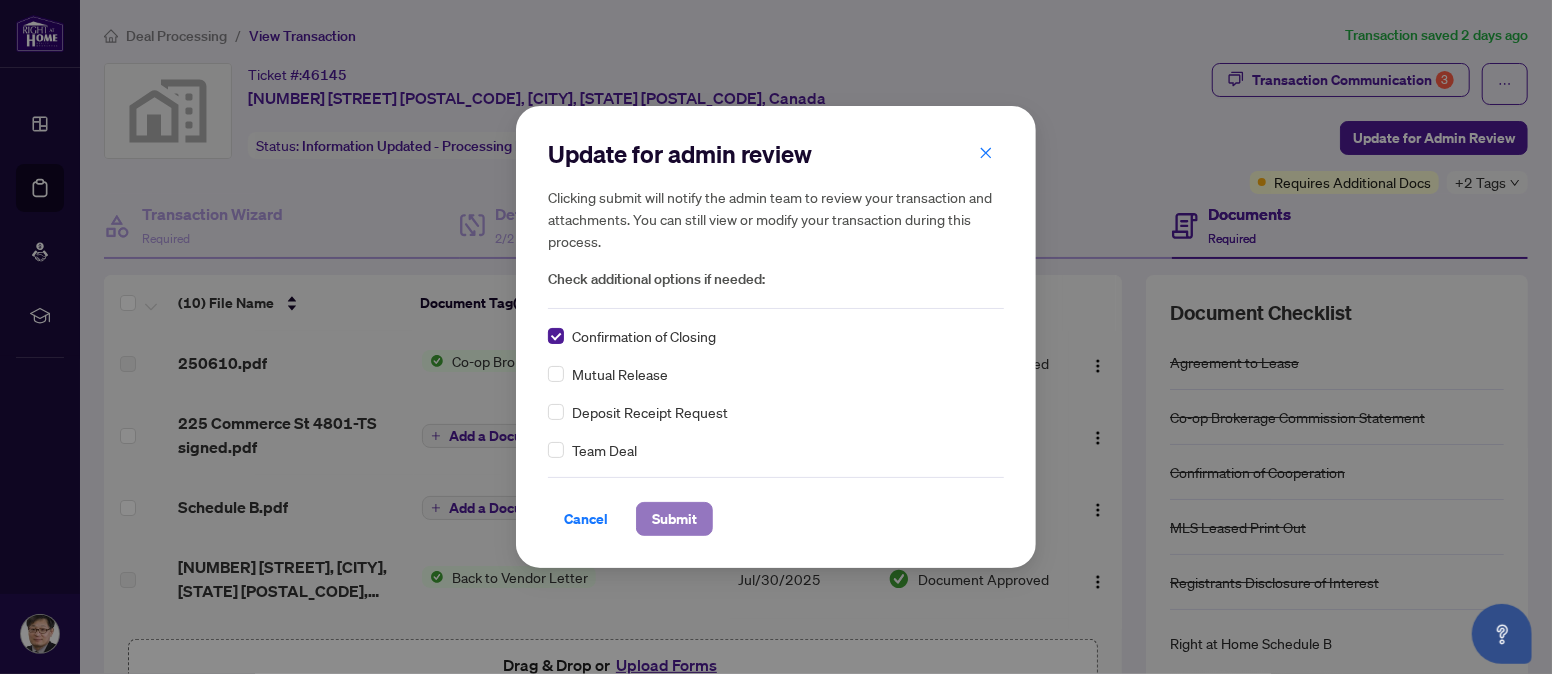 click on "Submit" at bounding box center (674, 519) 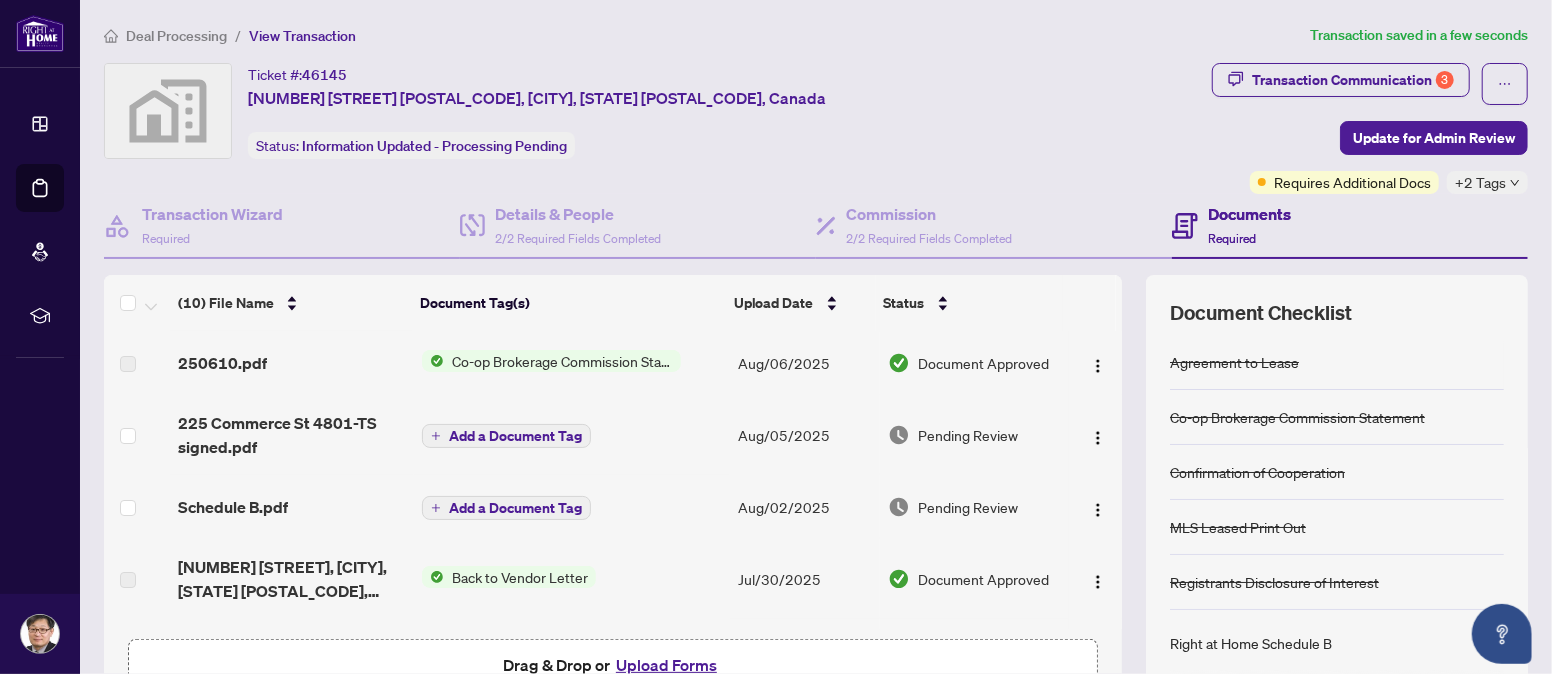 click on "Dashboard Deal Processing Mortgage Referrals rLearning [FIRST] [LAST] [EMAIL] [FIRST] [LAST]   Deal Processing / View Transaction Transaction saved   in a few seconds Ticket #:  46145 [NUMBER] [STREET] [POSTAL_CODE], [CITY], [STATE] [POSTAL_CODE], Canada Status:   Information Updated - Processing Pending Transaction Communication 3 Update for Admin Review Requires Additional Docs +2 Tags Transaction Wizard Required Details & People 2/2 Required Fields Completed Commission 2/2 Required Fields Completed Documents Required (10) File Name Document Tag(s) Upload Date Status             250610.pdf Co-op Brokerage Commission Statement Aug/06/2025 Document Approved [NUMBER] [STREET] [POSTAL_CODE]-TS signed.pdf Add a Document Tag Aug/05/2025 Pending Review Schedule B.pdf Add a Document Tag Aug/02/2025 Pending Review [NUMBER] [STREET] [POSTAL_CODE] - BTV LETTER.pdf Back to Vendor Letter Jul/30/2025 Document Approved [NUMBER] [STREET] [POSTAL_CODE] - TS - AGENT TO REVIEW.pdf Add a Document Tag Jul/30/2025 Pending Review RAH deposit receipt.pdf + 1" at bounding box center (776, 337) 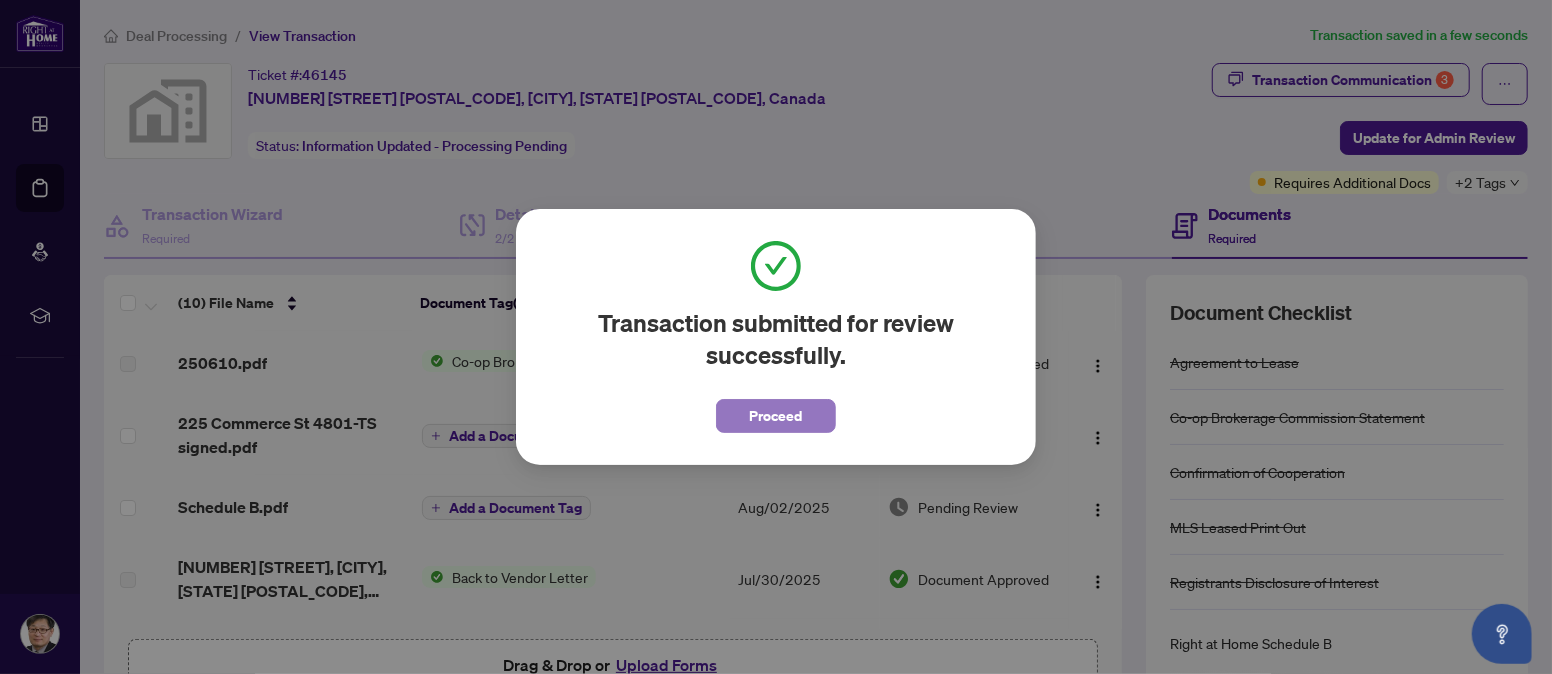 click on "Proceed" at bounding box center [776, 416] 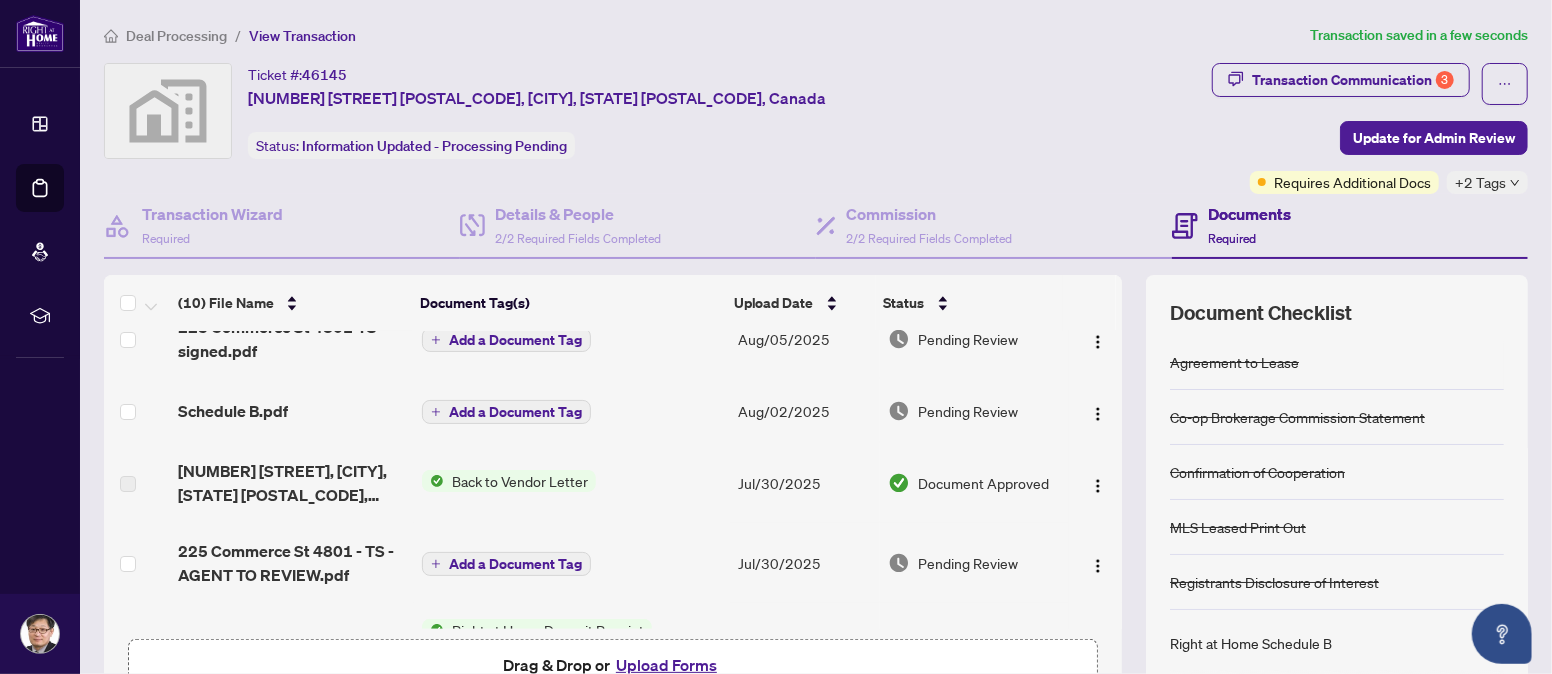 scroll, scrollTop: 0, scrollLeft: 0, axis: both 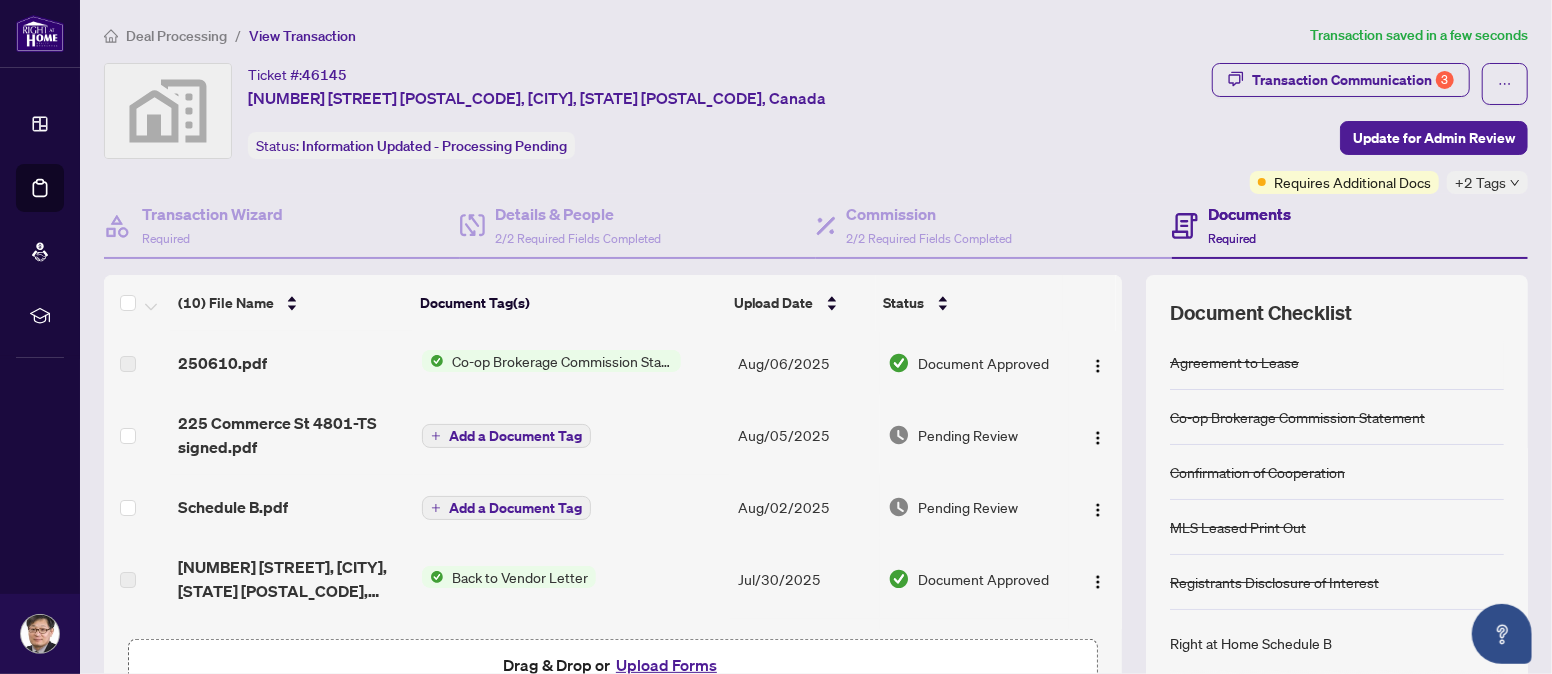 drag, startPoint x: 865, startPoint y: 44, endPoint x: 852, endPoint y: 44, distance: 13 